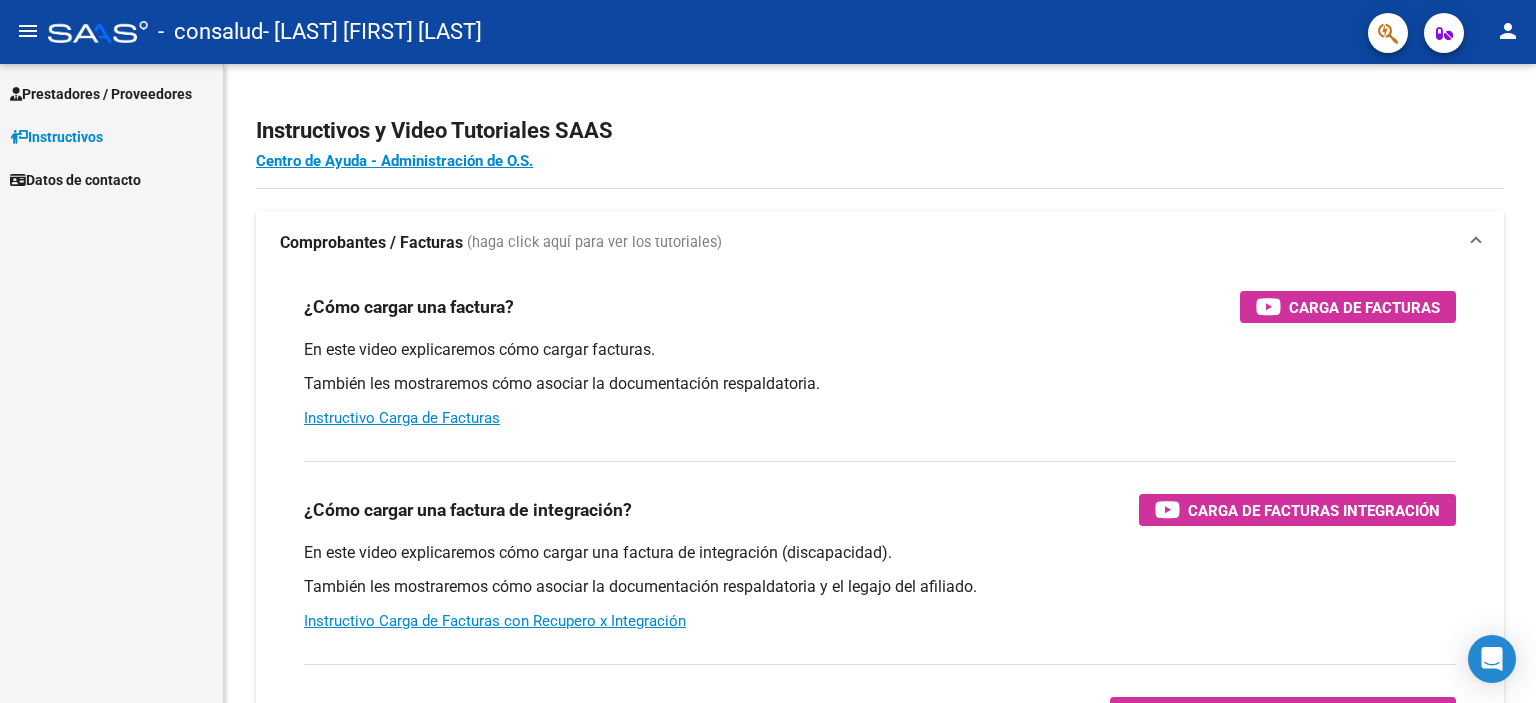 scroll, scrollTop: 0, scrollLeft: 0, axis: both 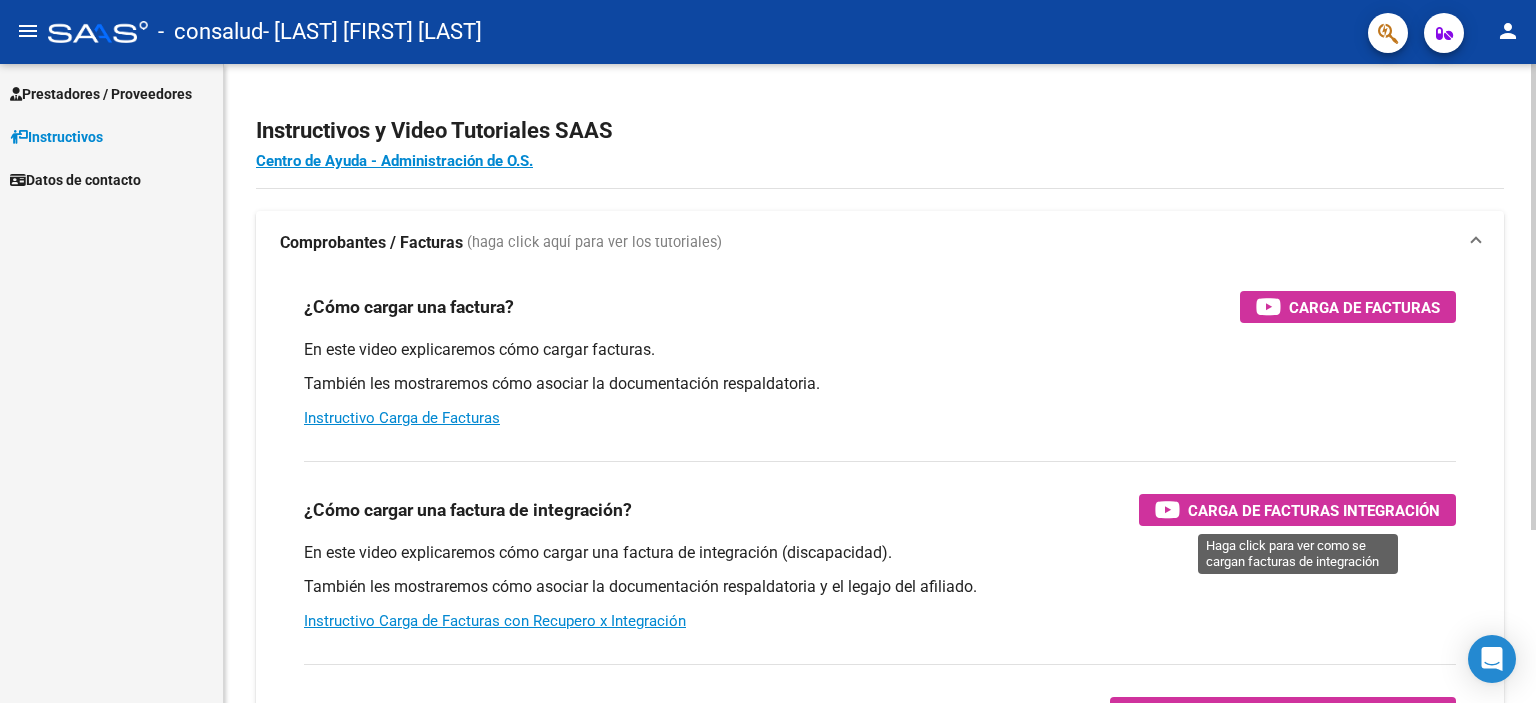click on "Carga de Facturas Integración" at bounding box center (1314, 510) 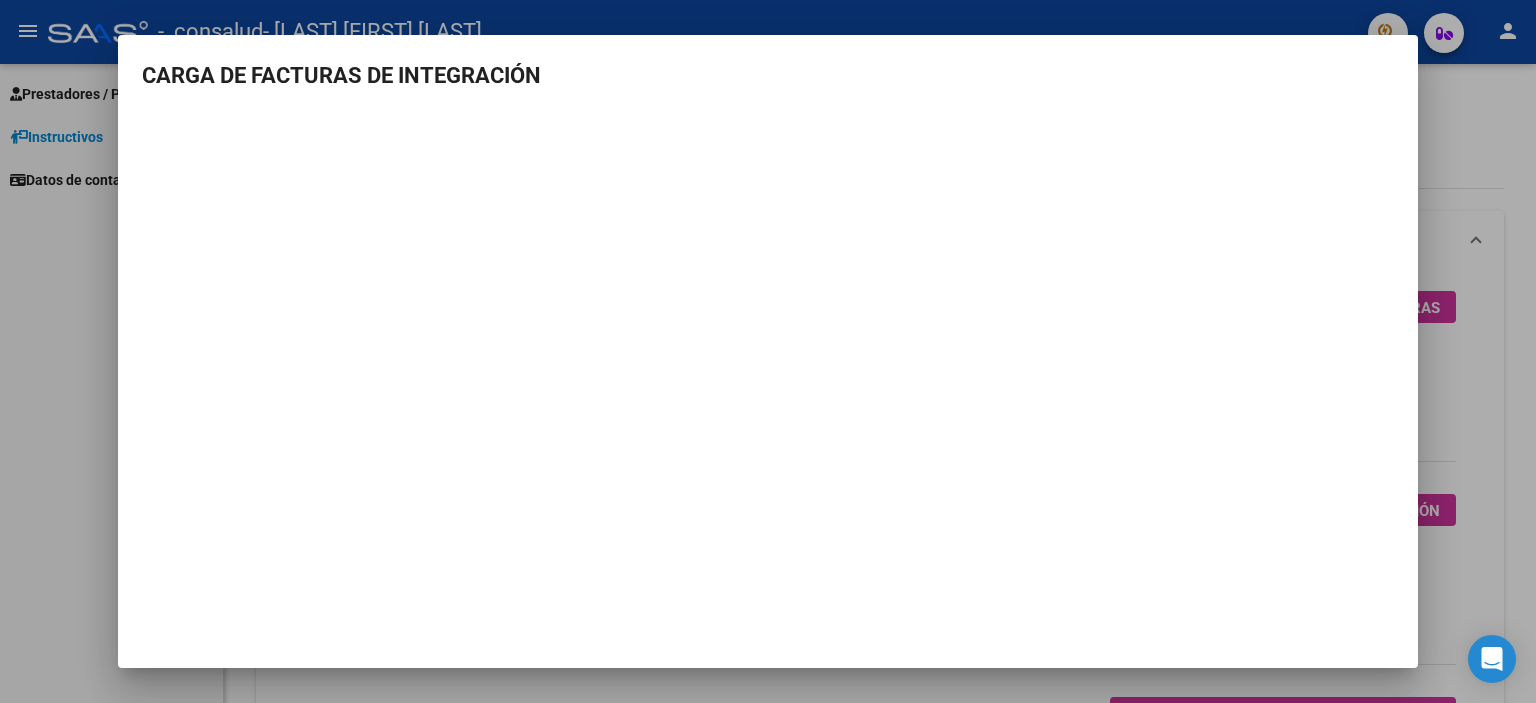 click at bounding box center [768, 351] 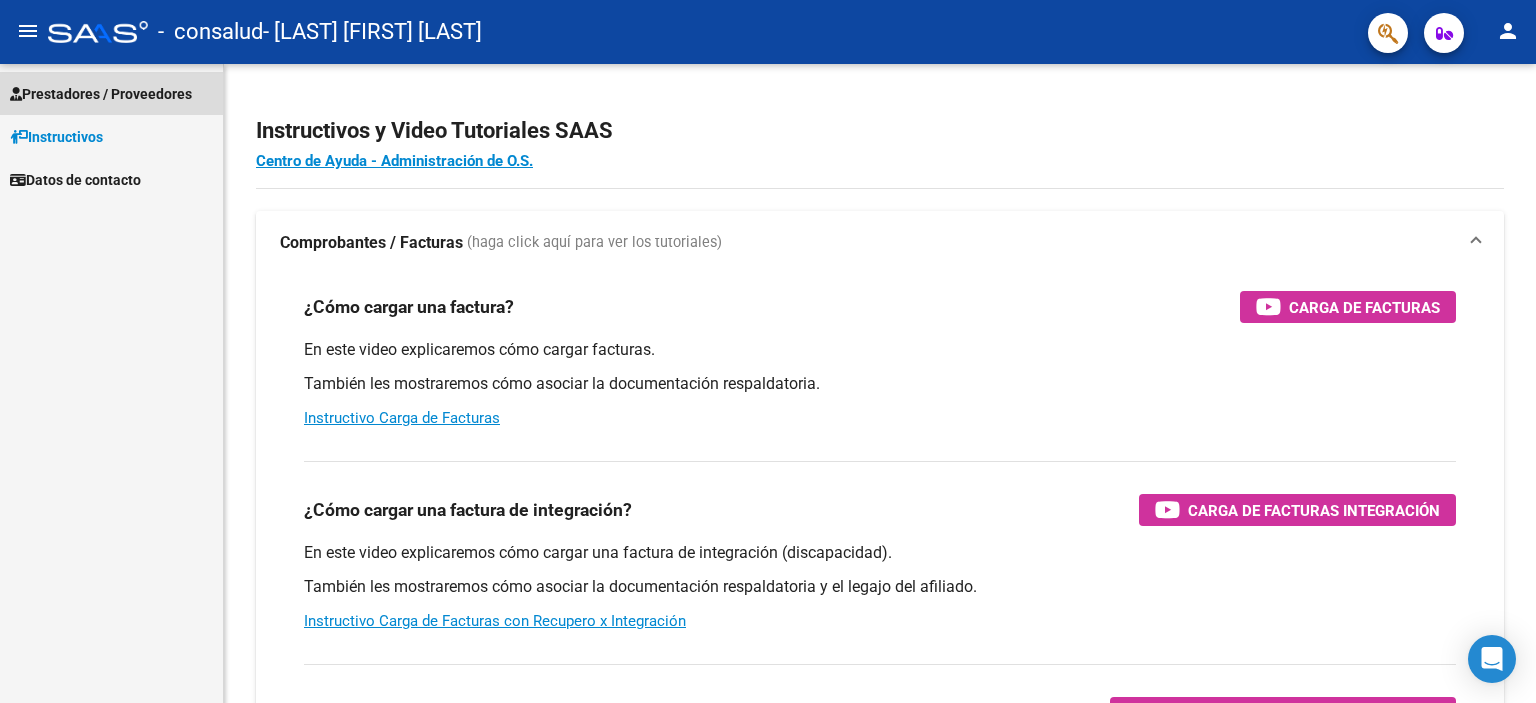 click on "Prestadores / Proveedores" at bounding box center [101, 94] 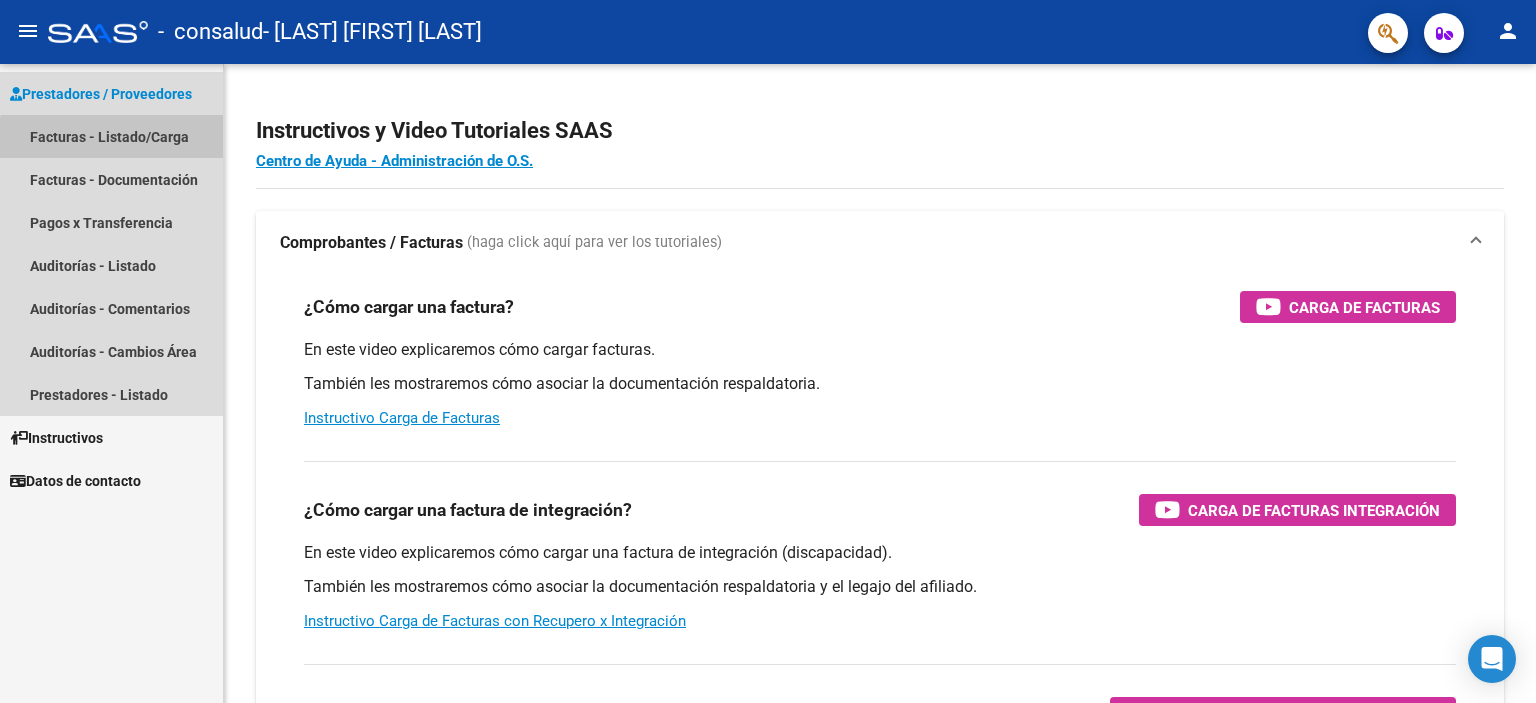 click on "Facturas - Listado/Carga" at bounding box center [111, 136] 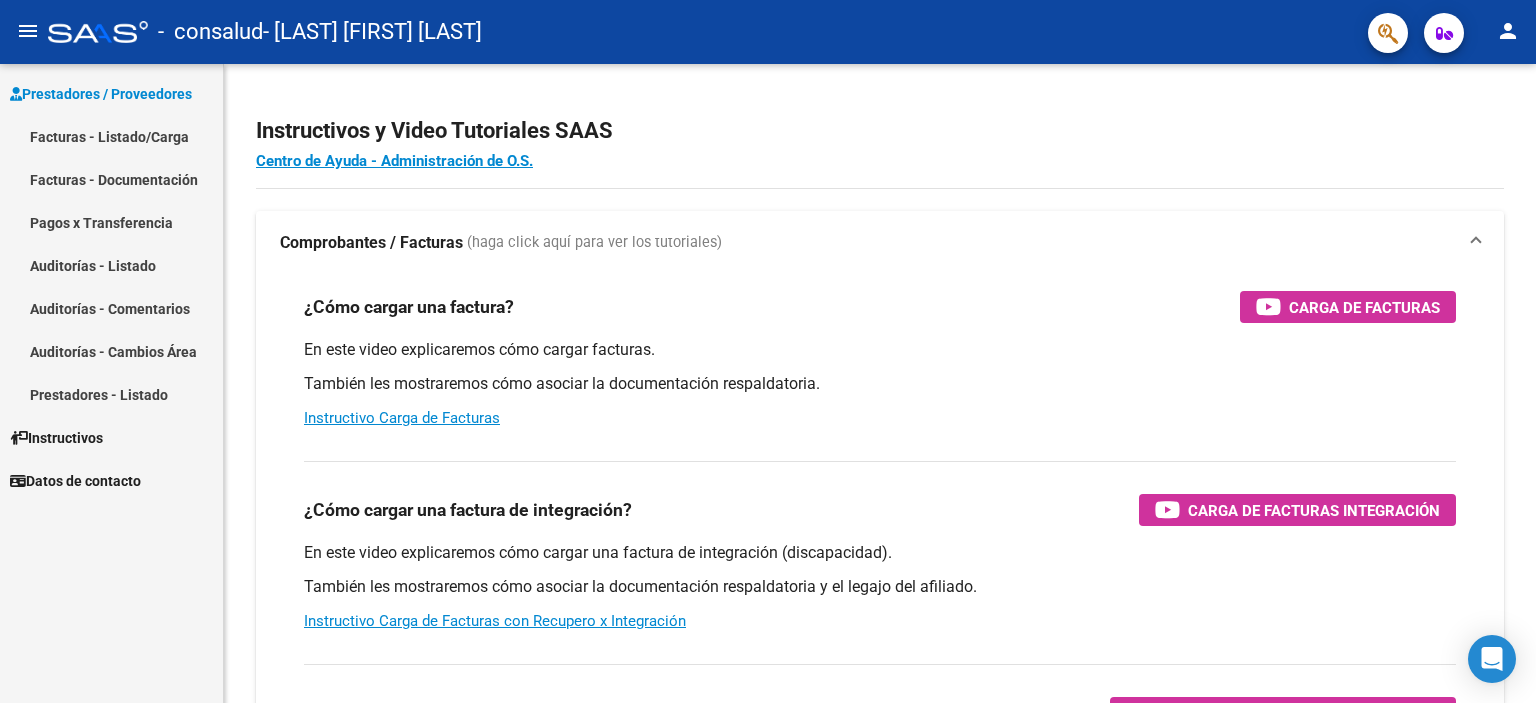 click on "Facturas - Listado/Carga" at bounding box center (111, 136) 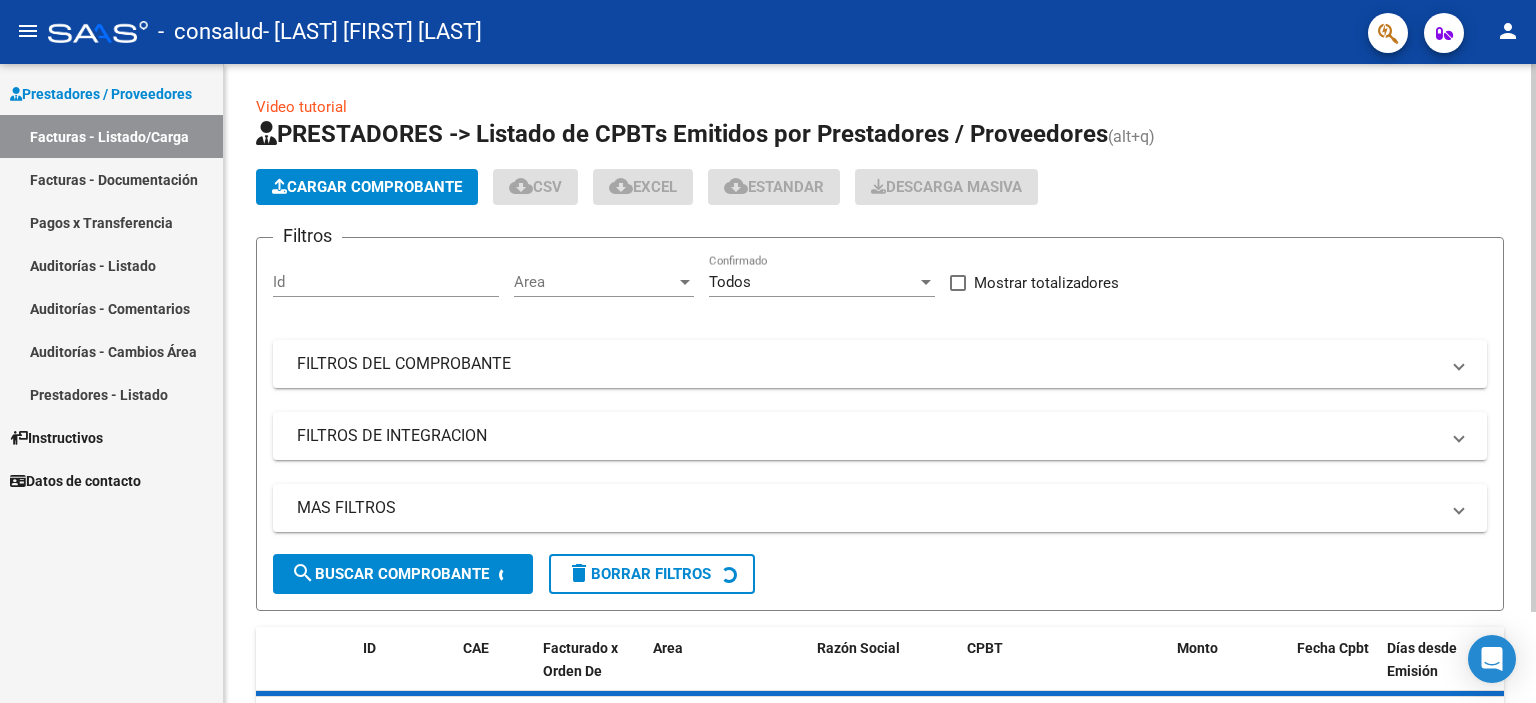 click on "Cargar Comprobante" 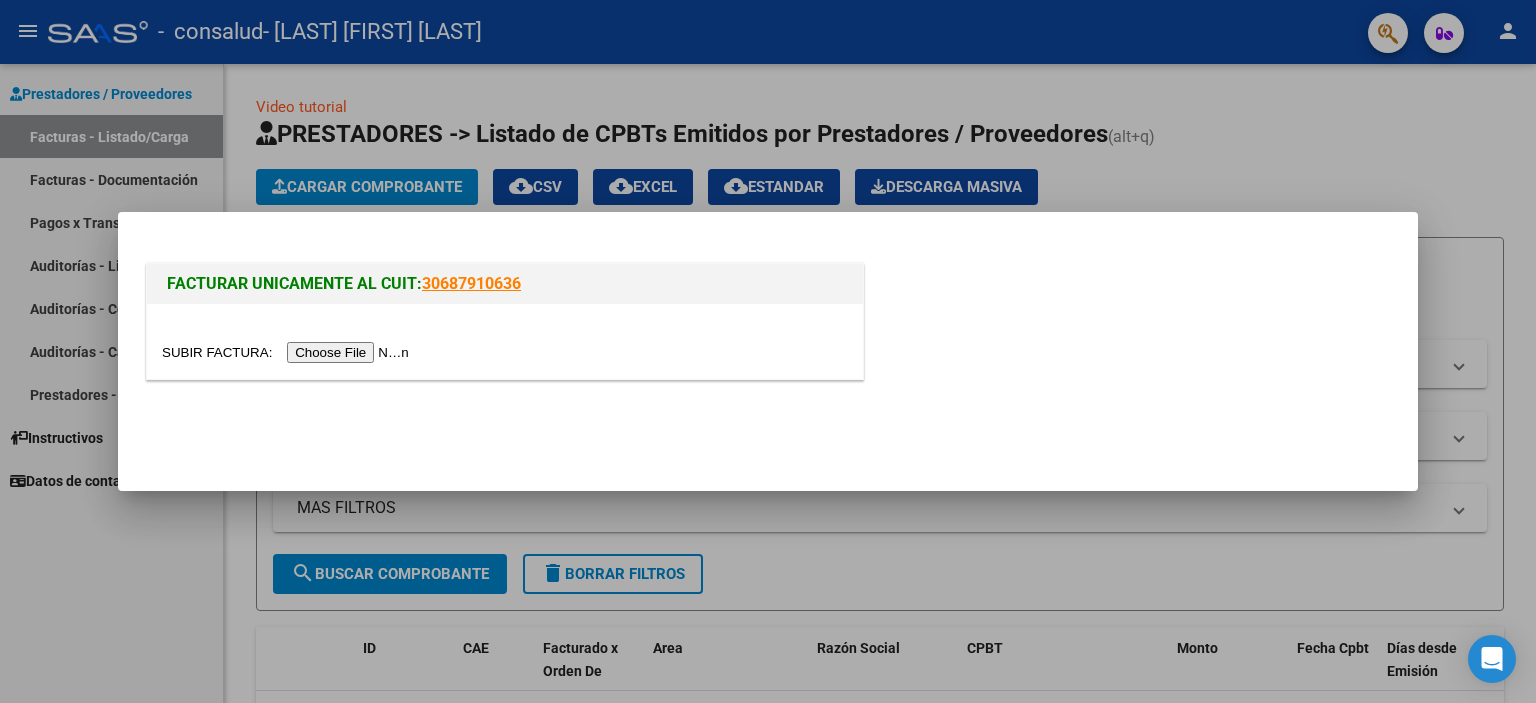 click at bounding box center (288, 352) 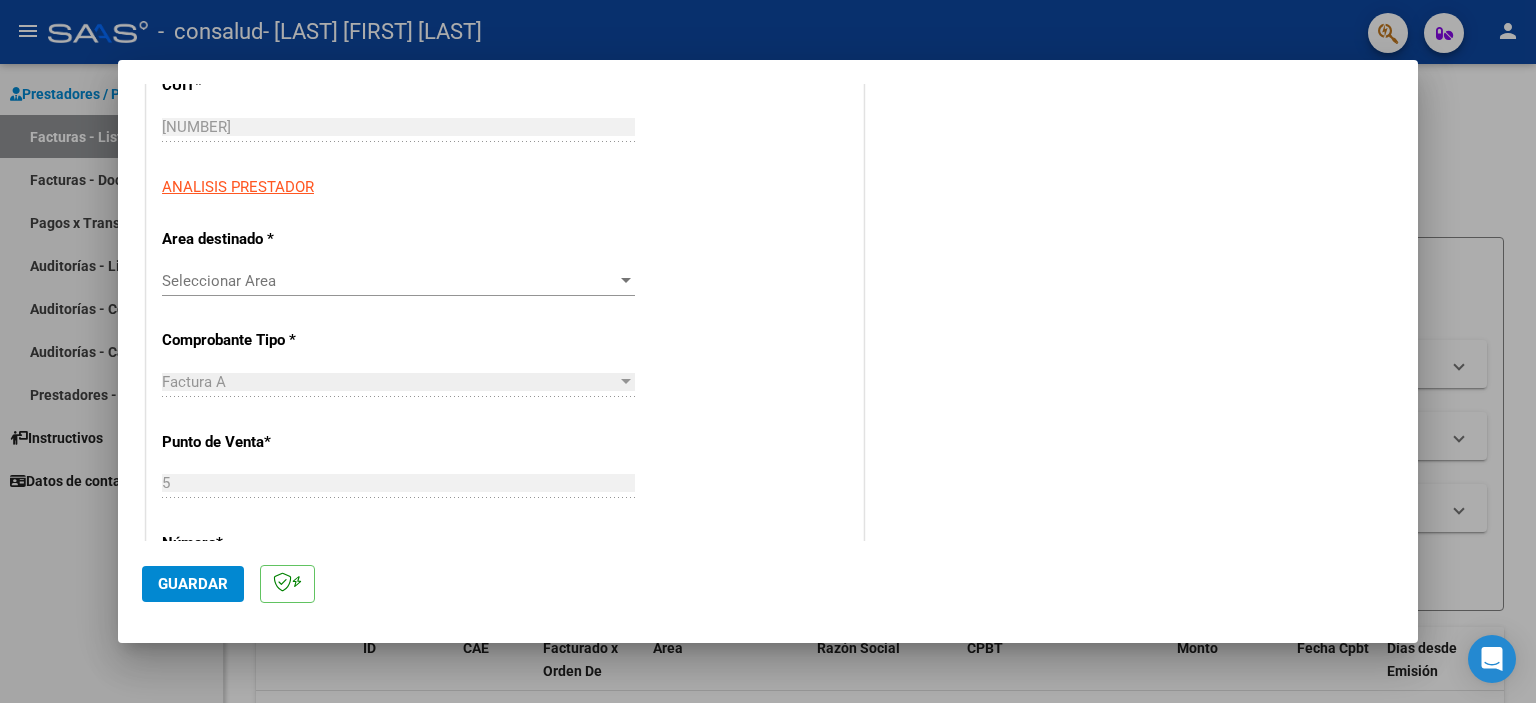 scroll, scrollTop: 322, scrollLeft: 0, axis: vertical 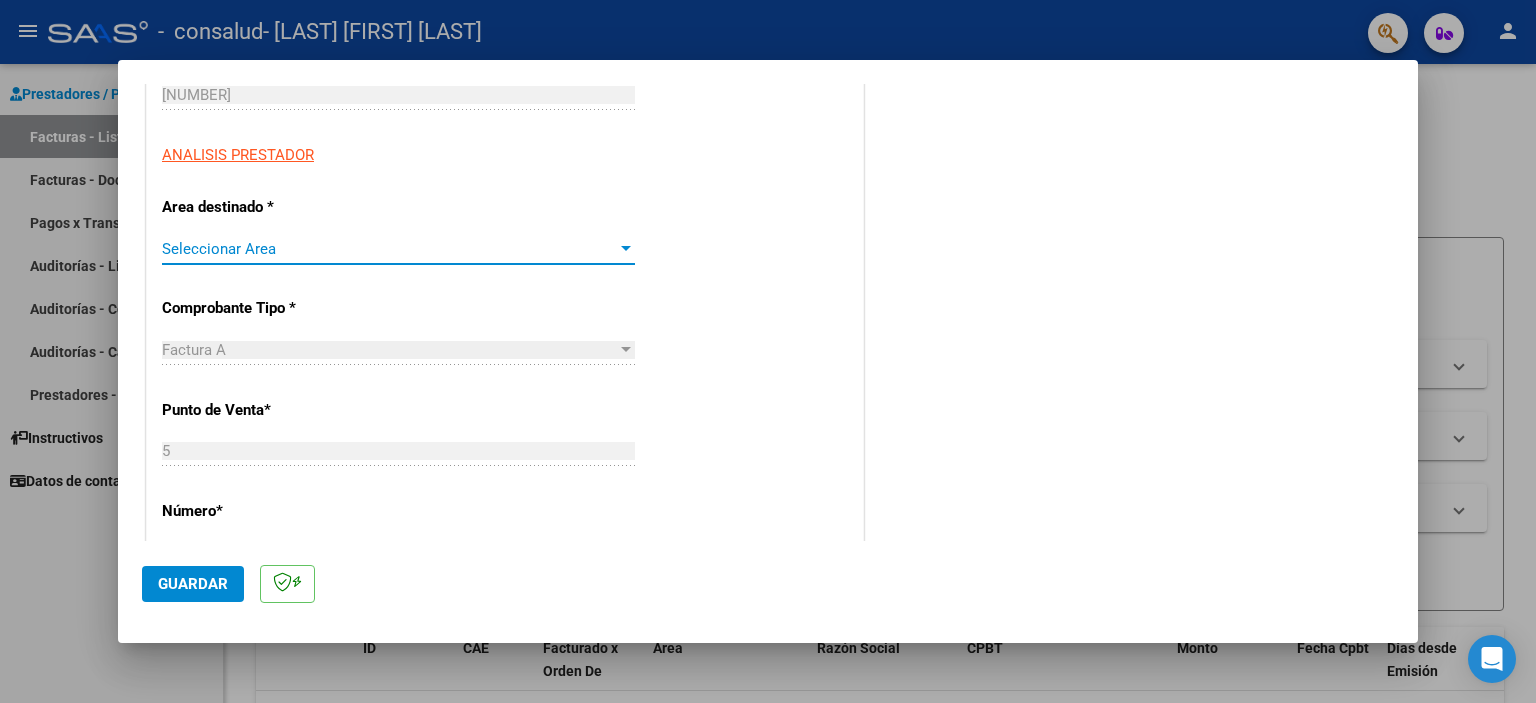 click at bounding box center (626, 248) 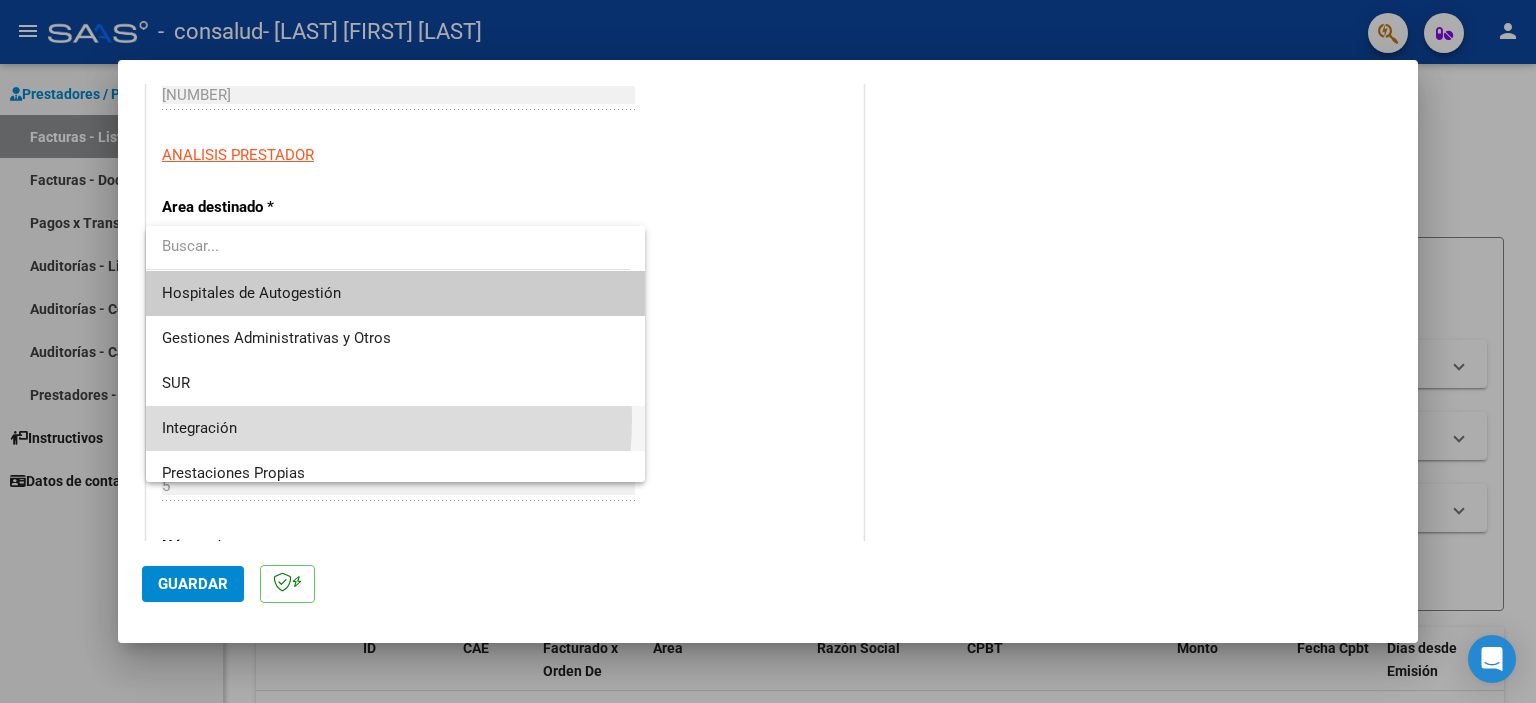 click on "Integración" at bounding box center [396, 428] 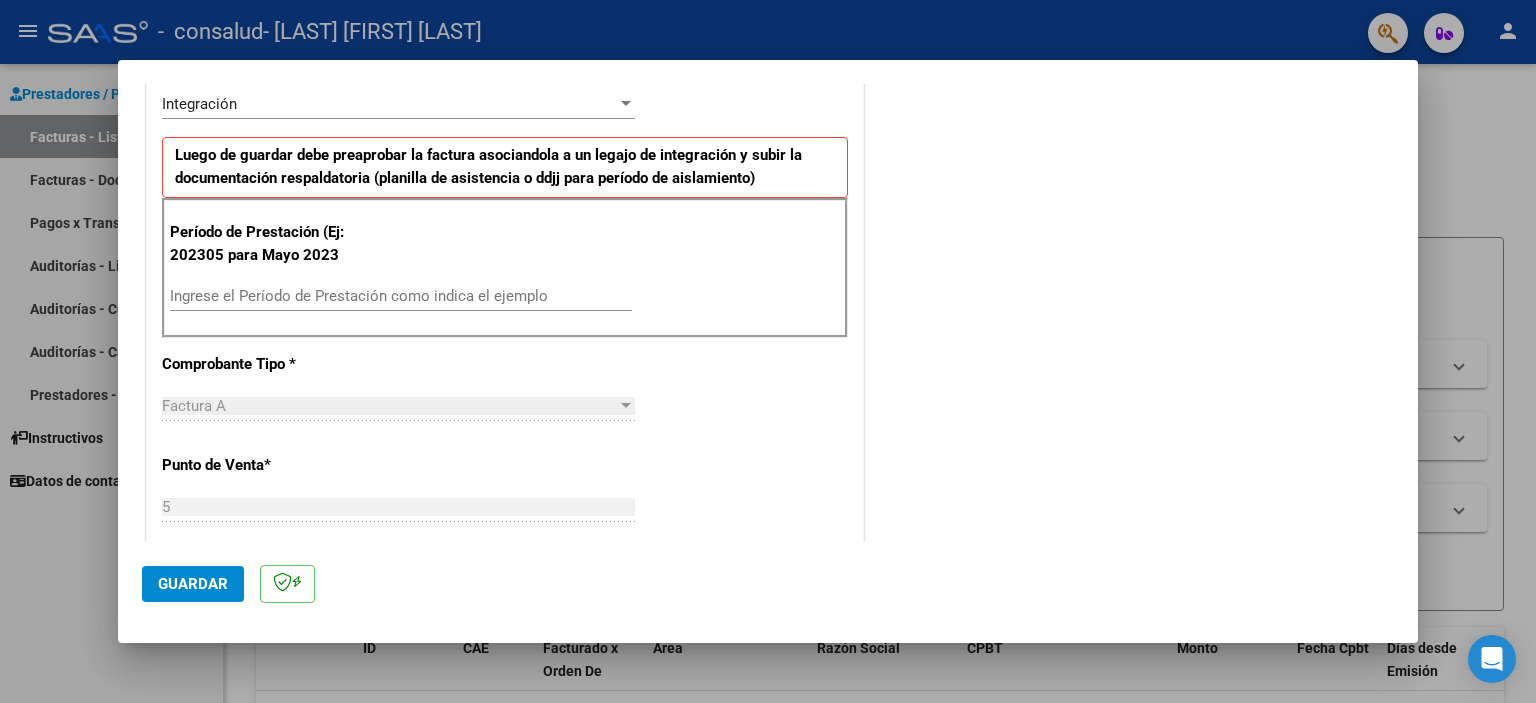 scroll, scrollTop: 470, scrollLeft: 0, axis: vertical 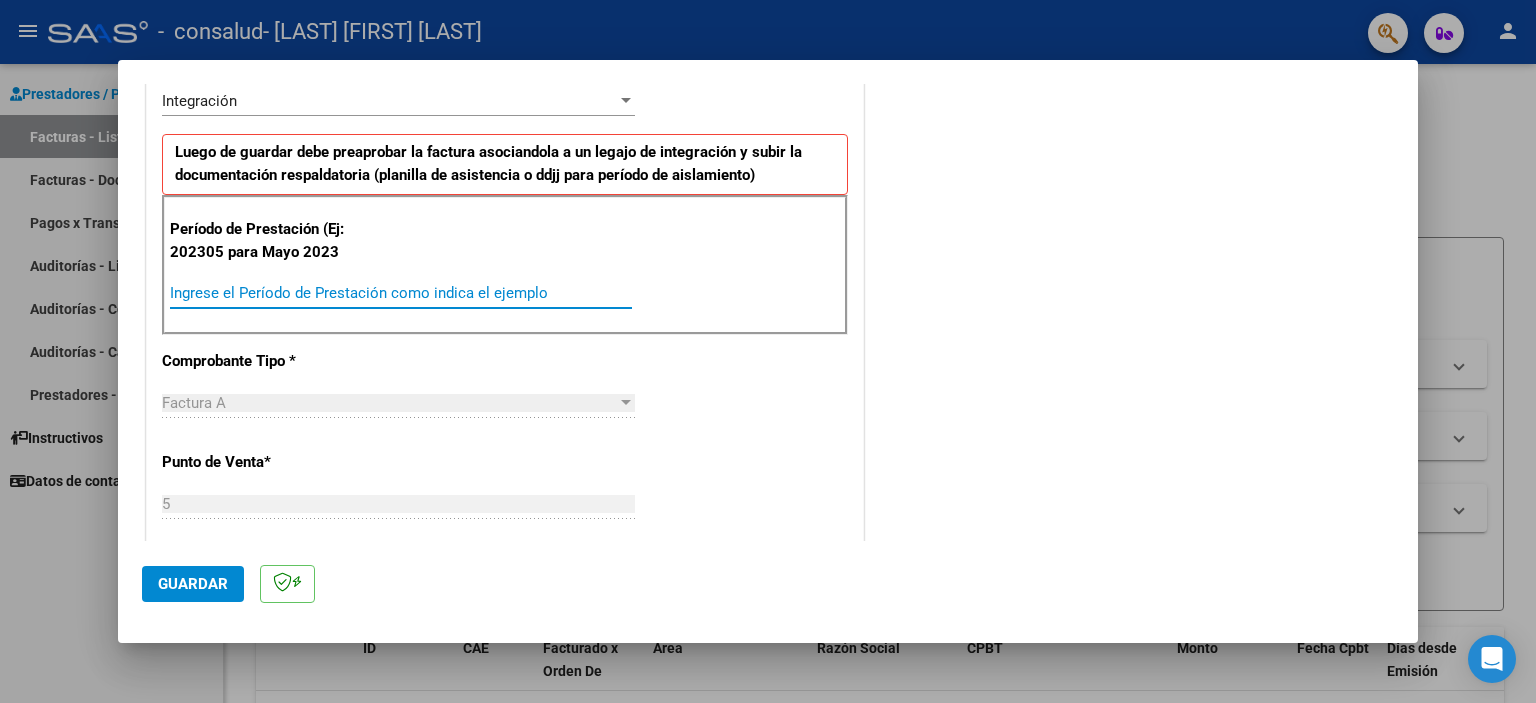 click on "Ingrese el Período de Prestación como indica el ejemplo" at bounding box center [401, 293] 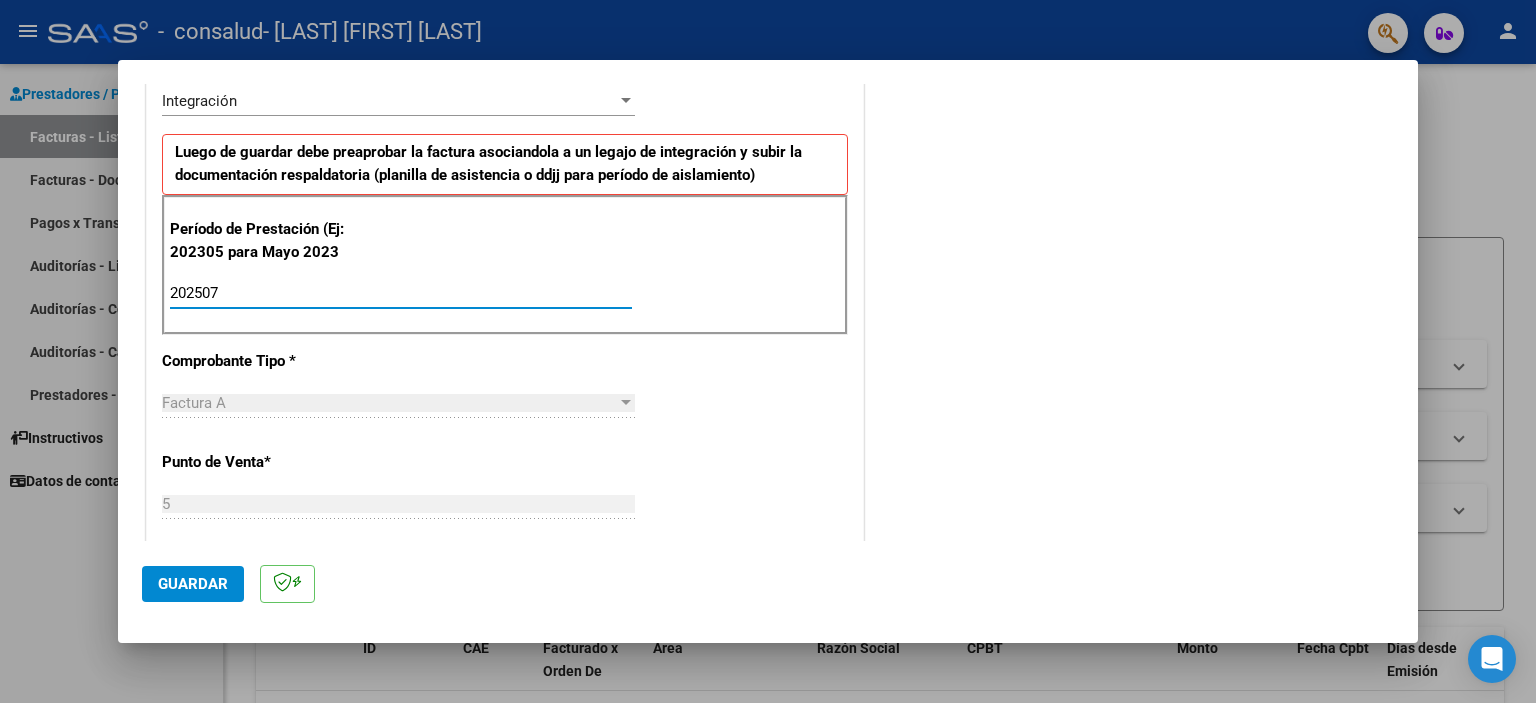 type on "202507" 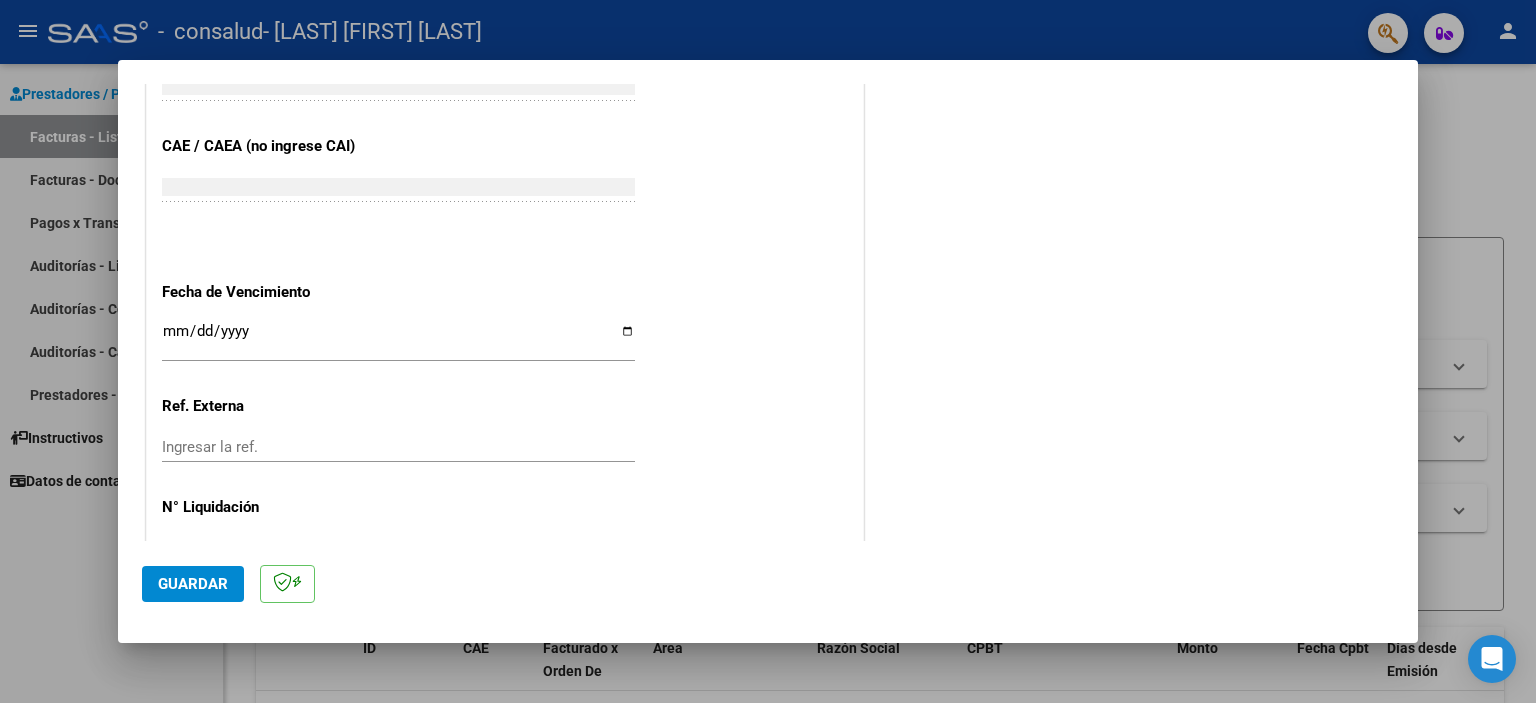 scroll, scrollTop: 1217, scrollLeft: 0, axis: vertical 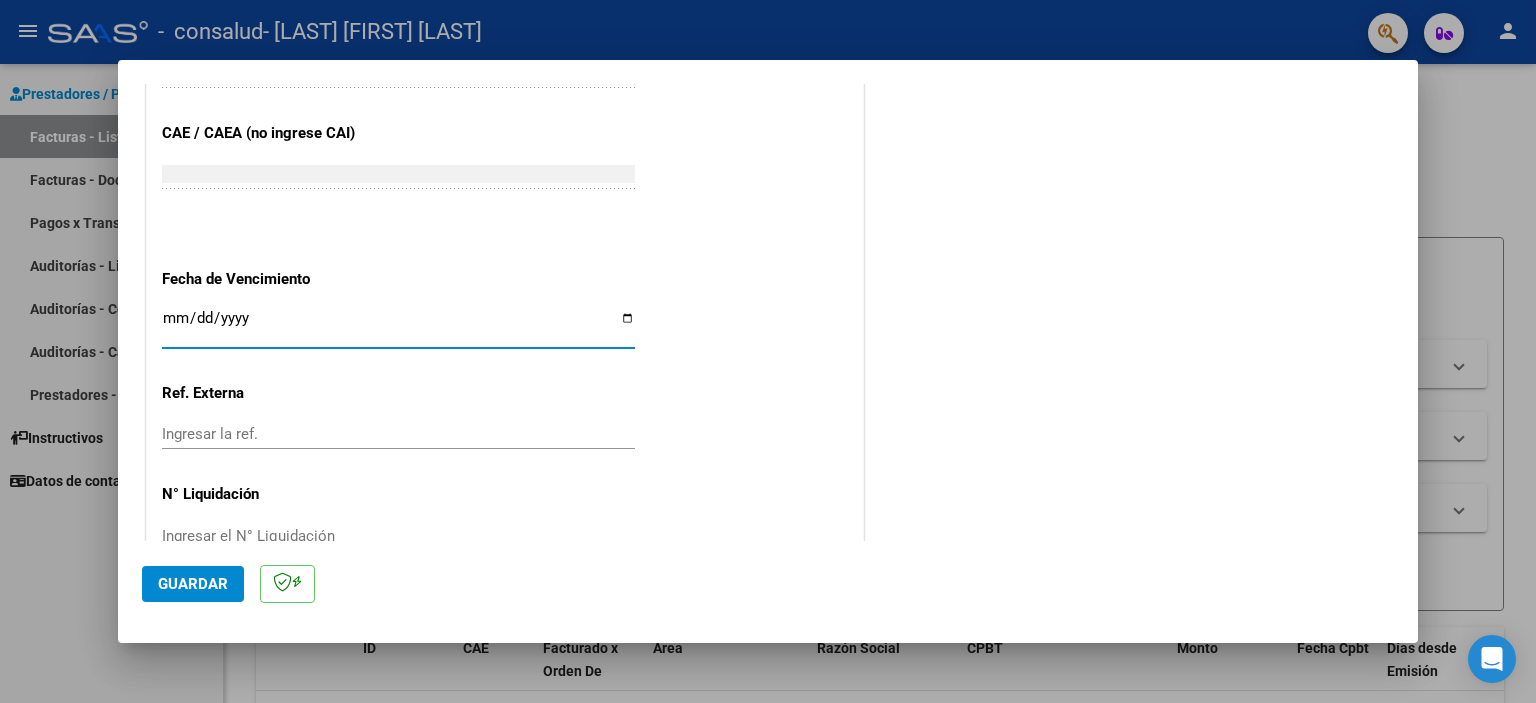click on "Ingresar la fecha" at bounding box center [398, 326] 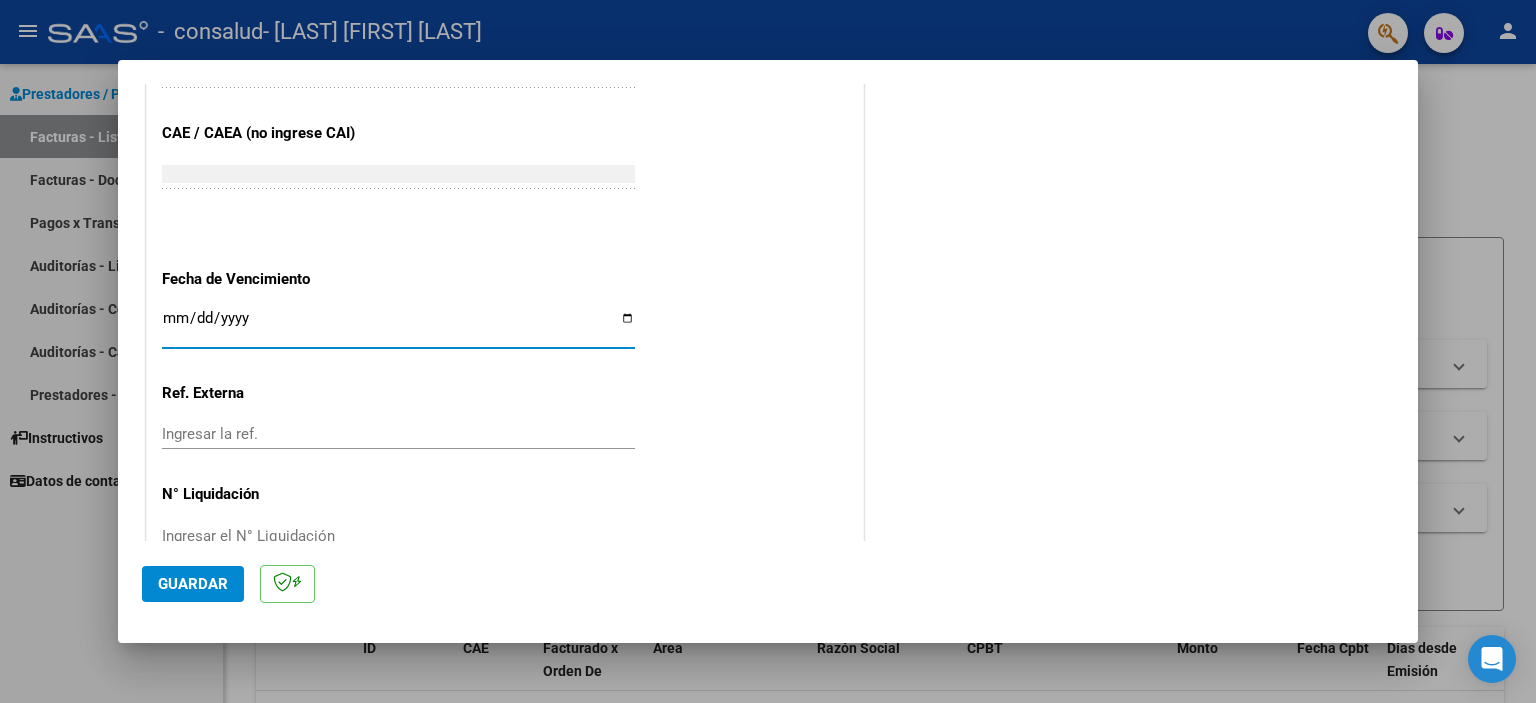 type on "2025-08-13" 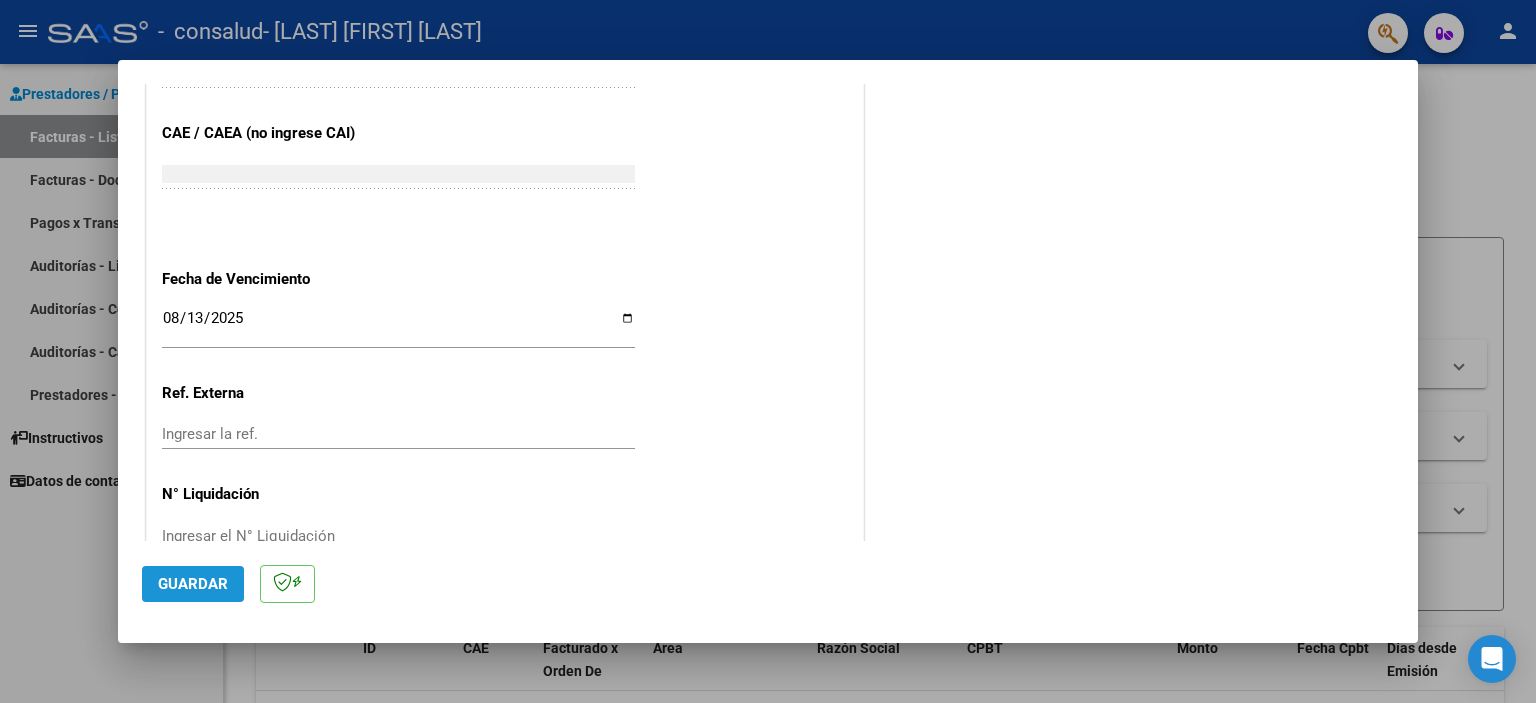 click on "Guardar" 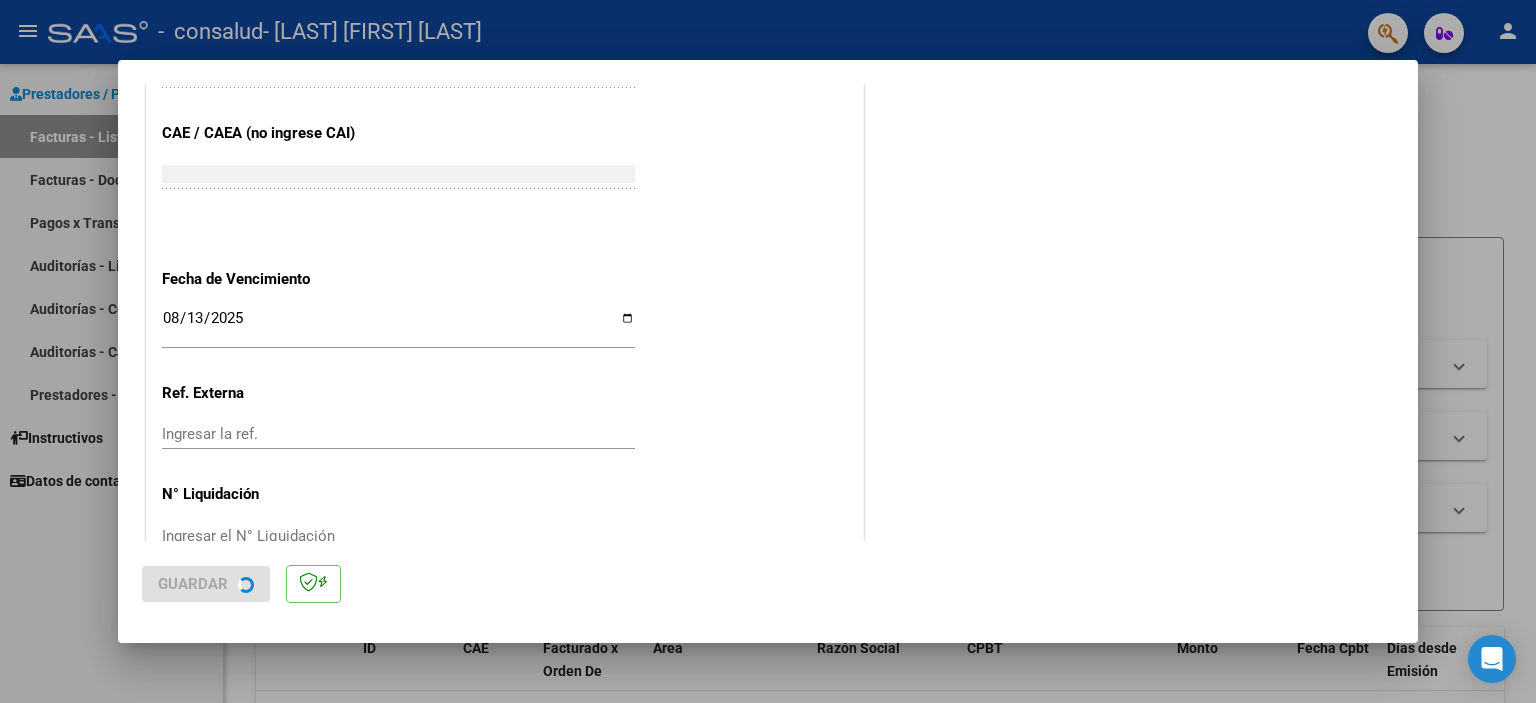 scroll, scrollTop: 0, scrollLeft: 0, axis: both 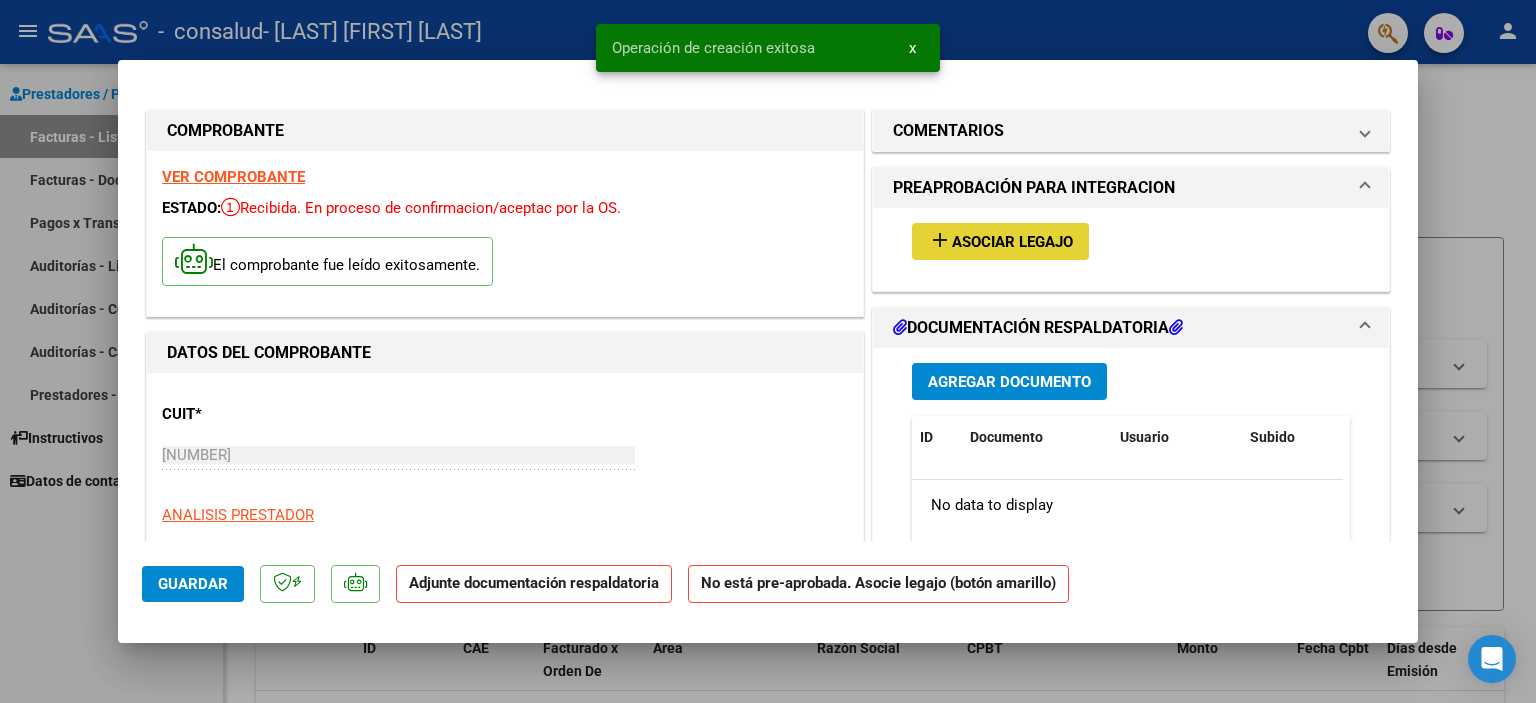 click on "Asociar Legajo" at bounding box center (1012, 242) 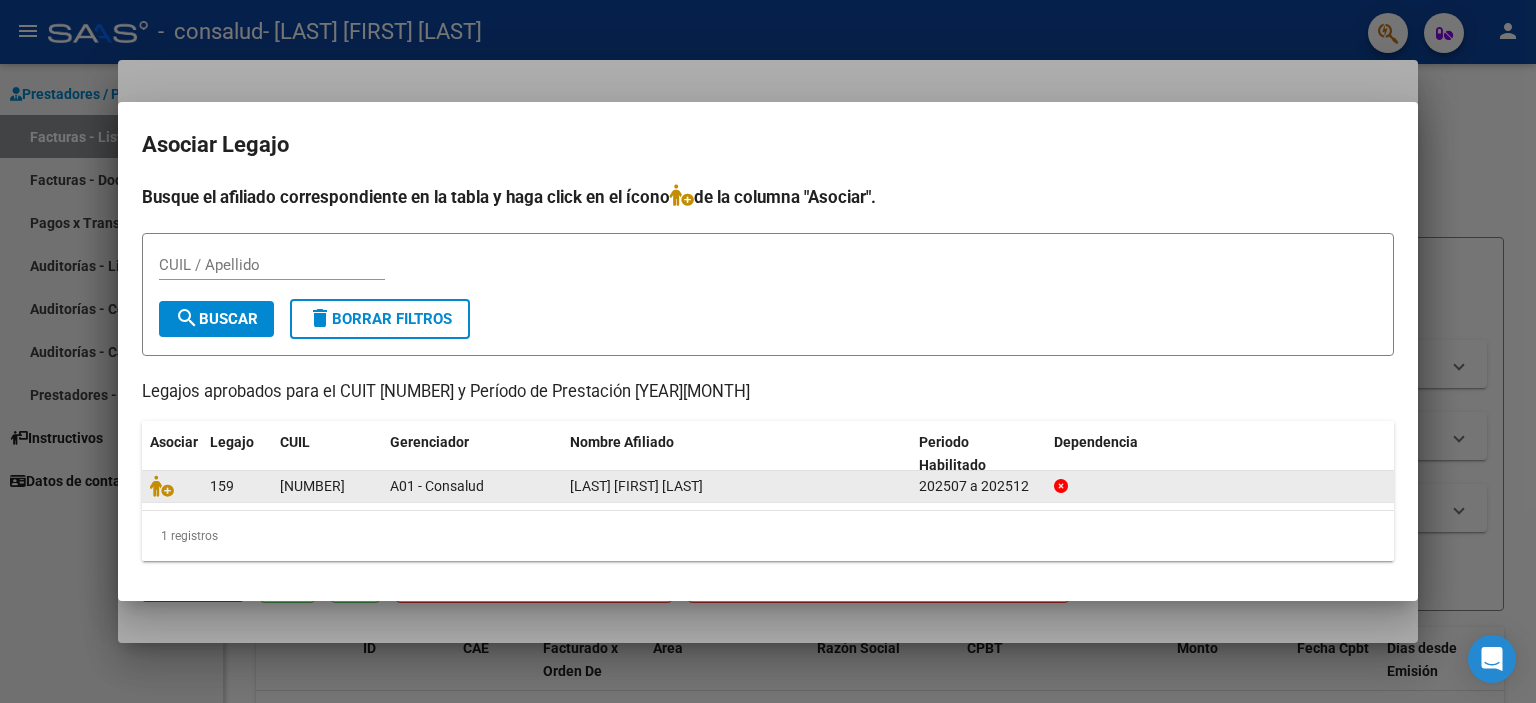 click on "159" 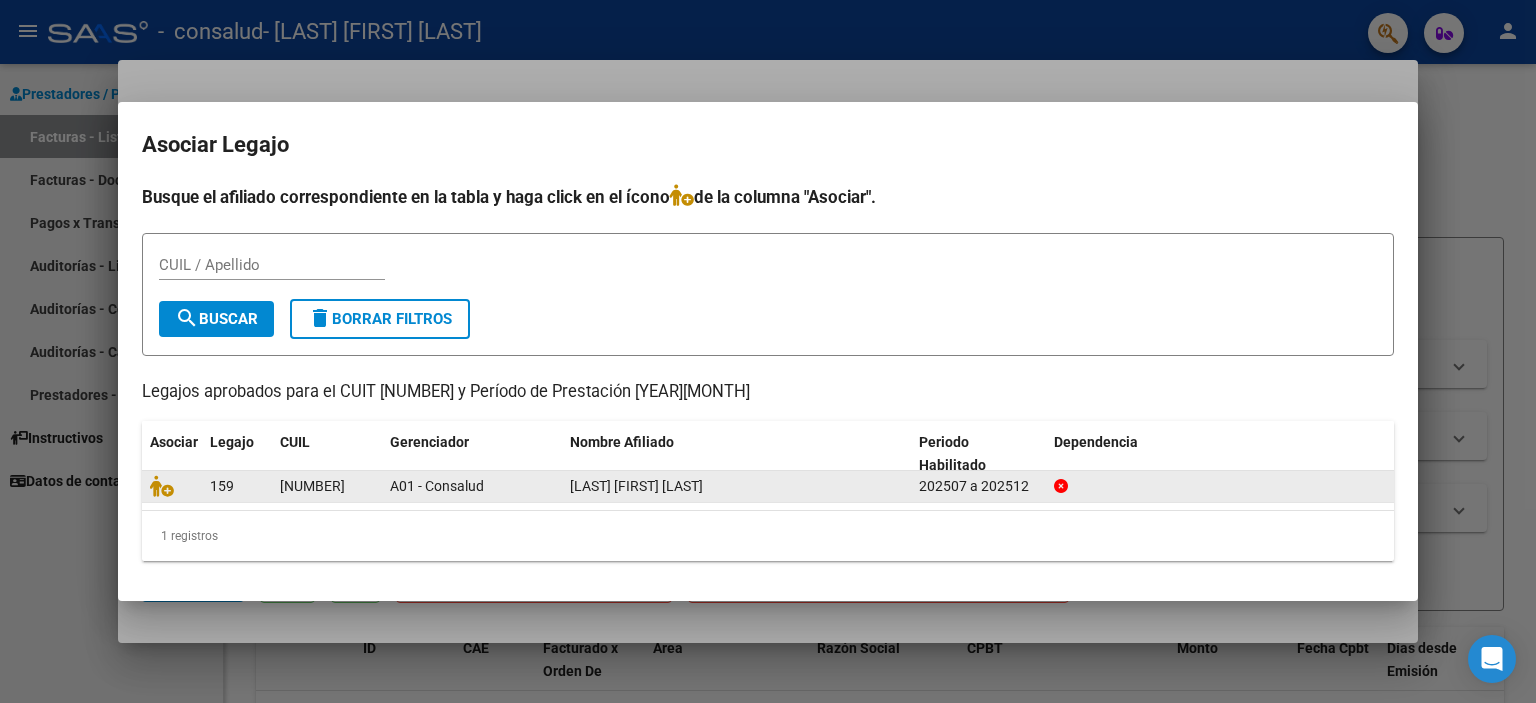 click on "159" 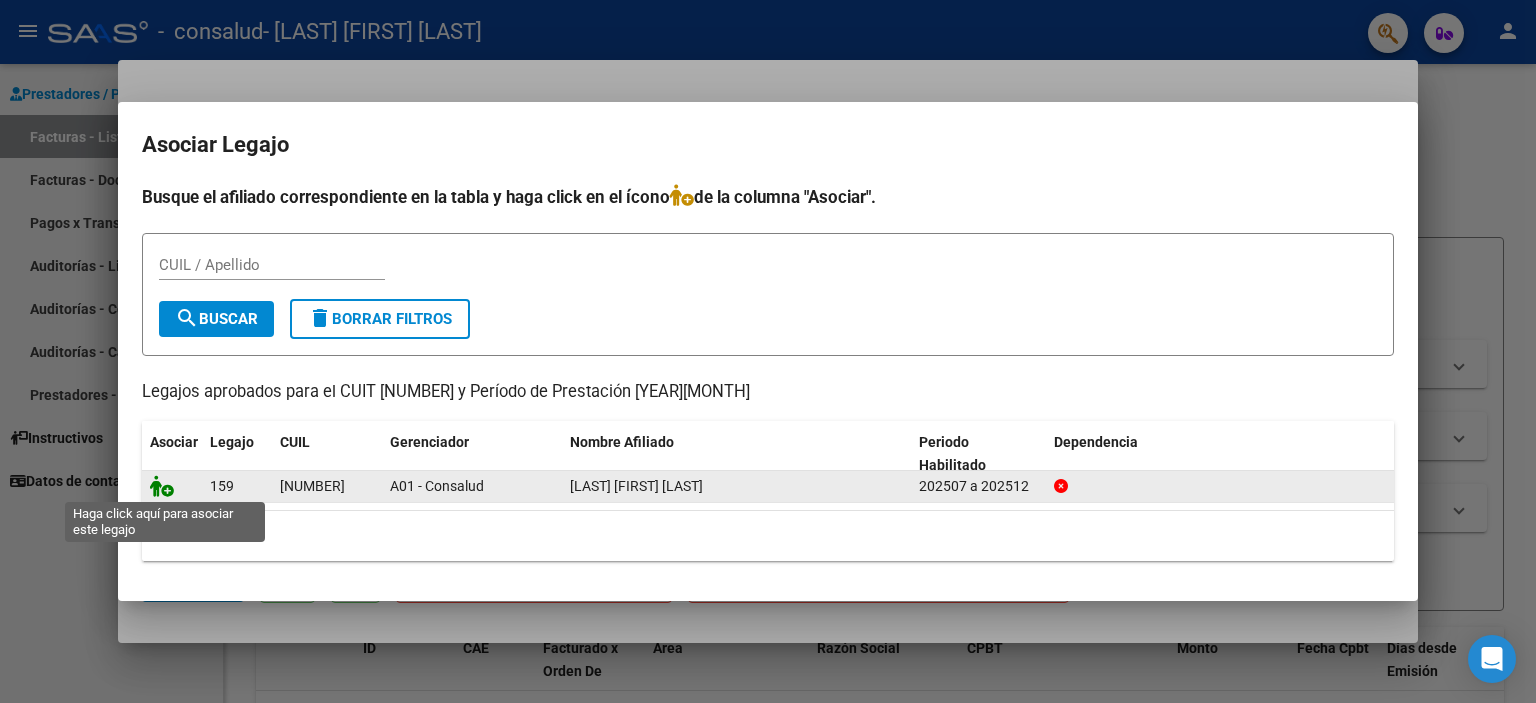 click 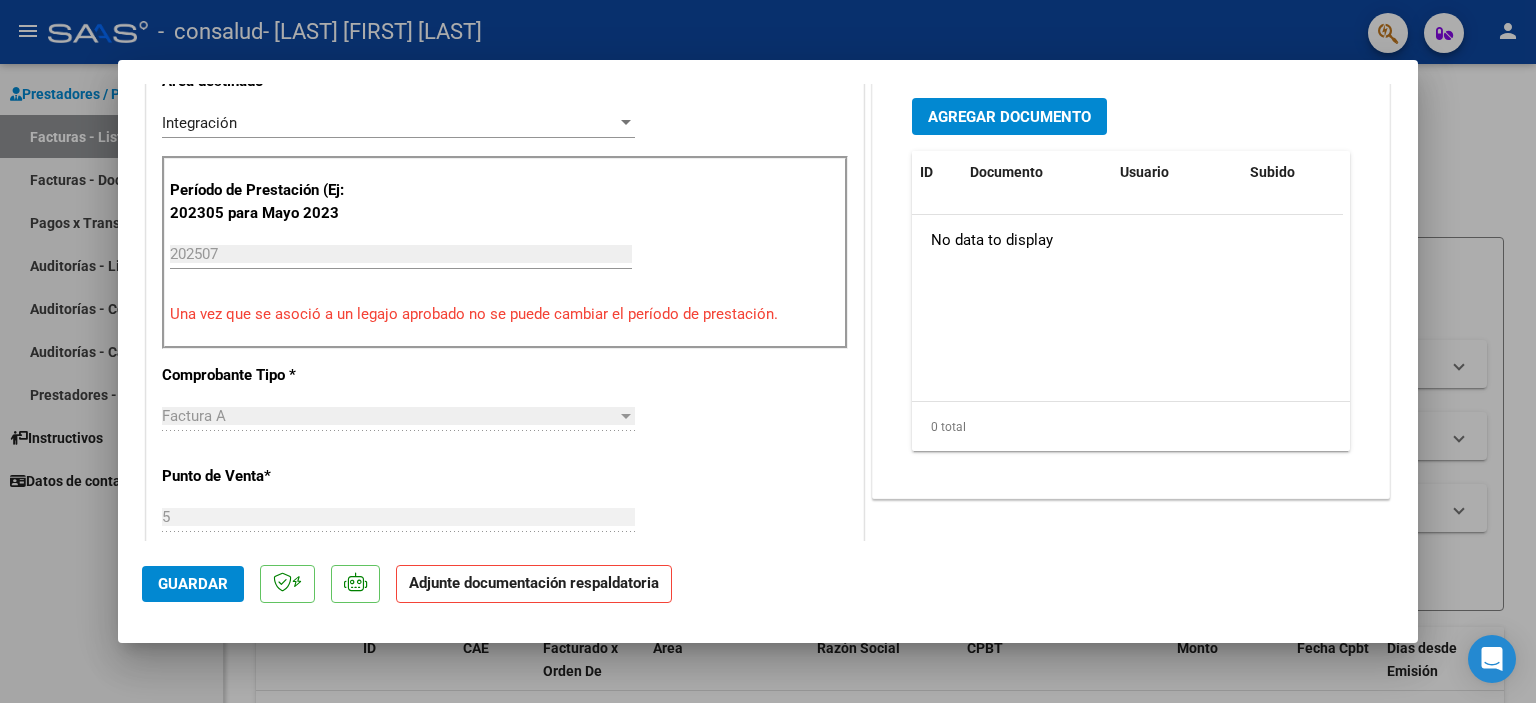 scroll, scrollTop: 533, scrollLeft: 0, axis: vertical 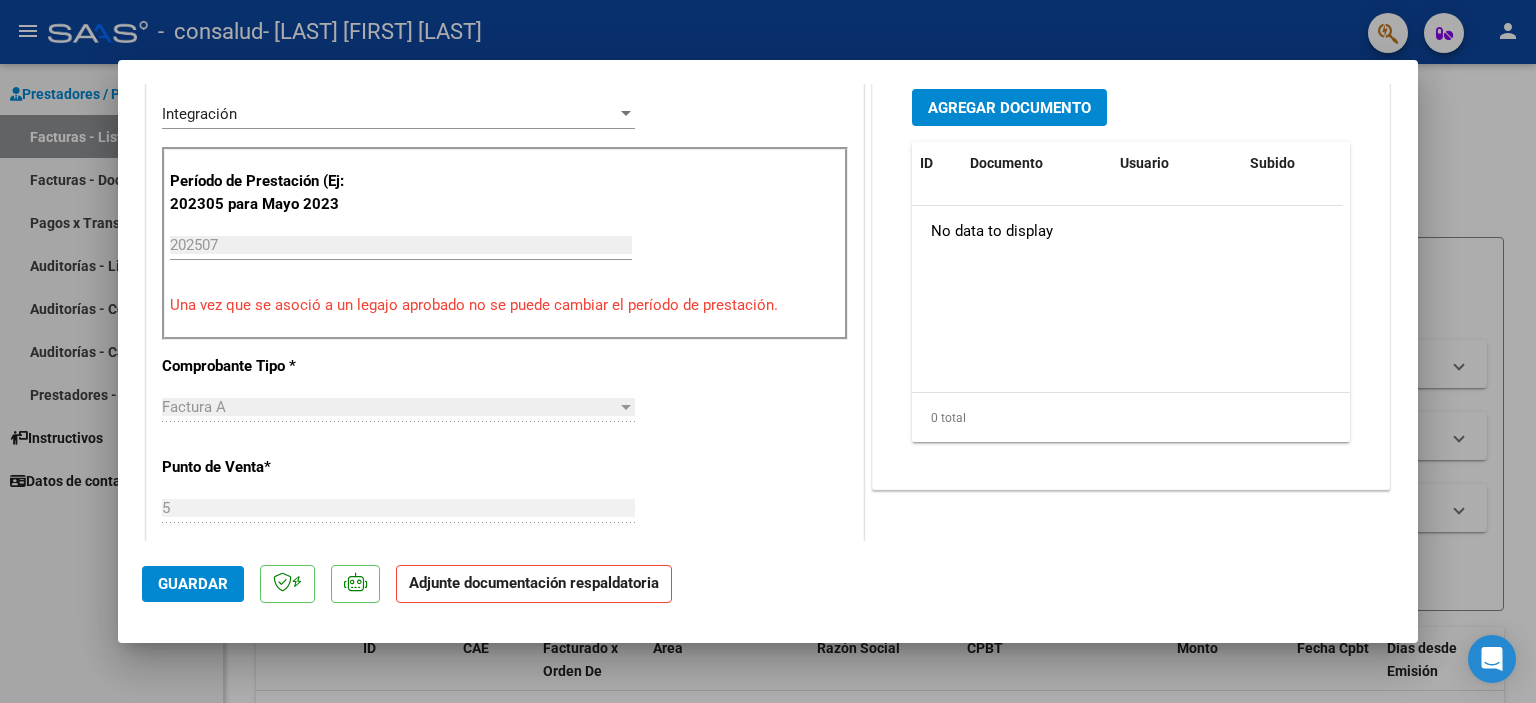 click on "Agregar Documento" at bounding box center (1009, 108) 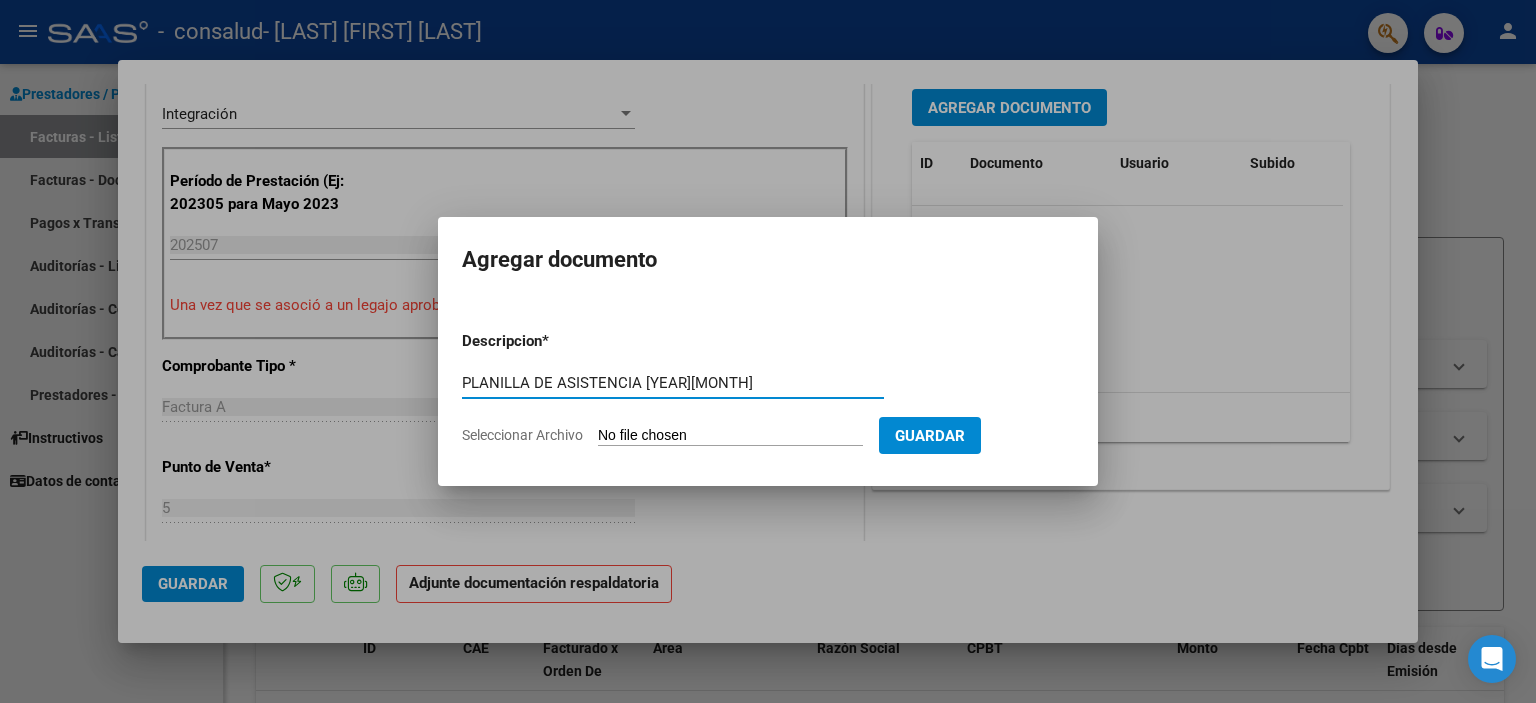 type on "PLANILLA DE ASISTENCIA [YEAR][MONTH]" 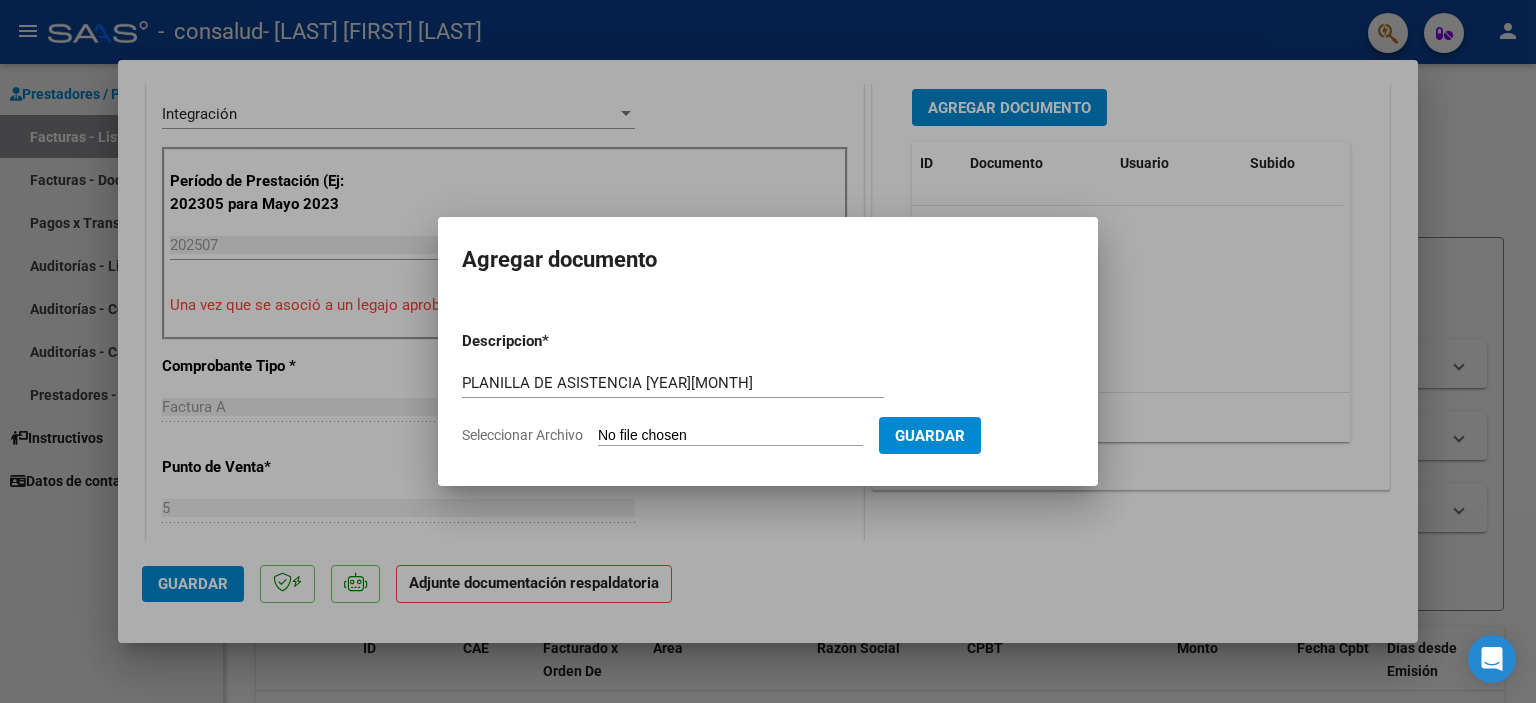click on "Seleccionar Archivo" 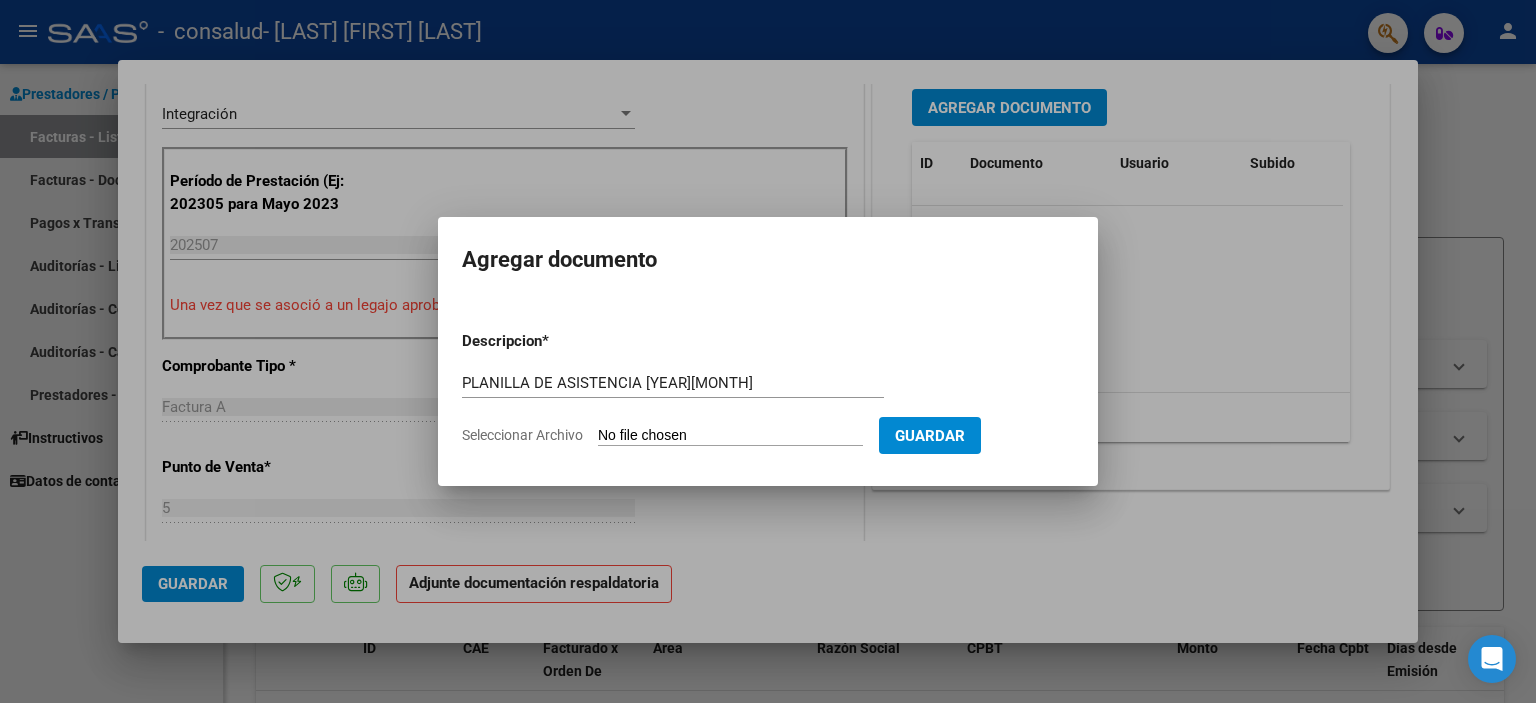 type on "C:\fakepath\[NAME].pdf" 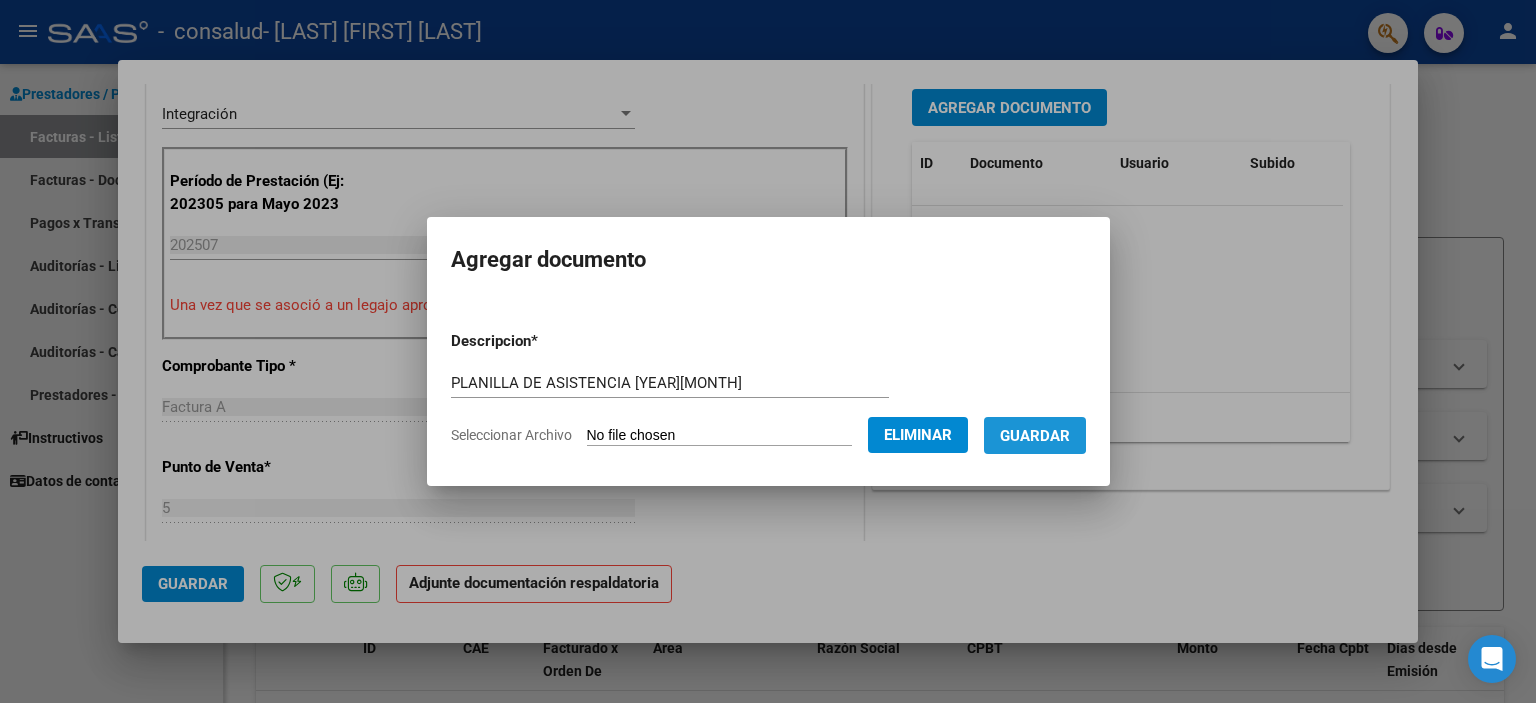 click on "Guardar" at bounding box center [1035, 436] 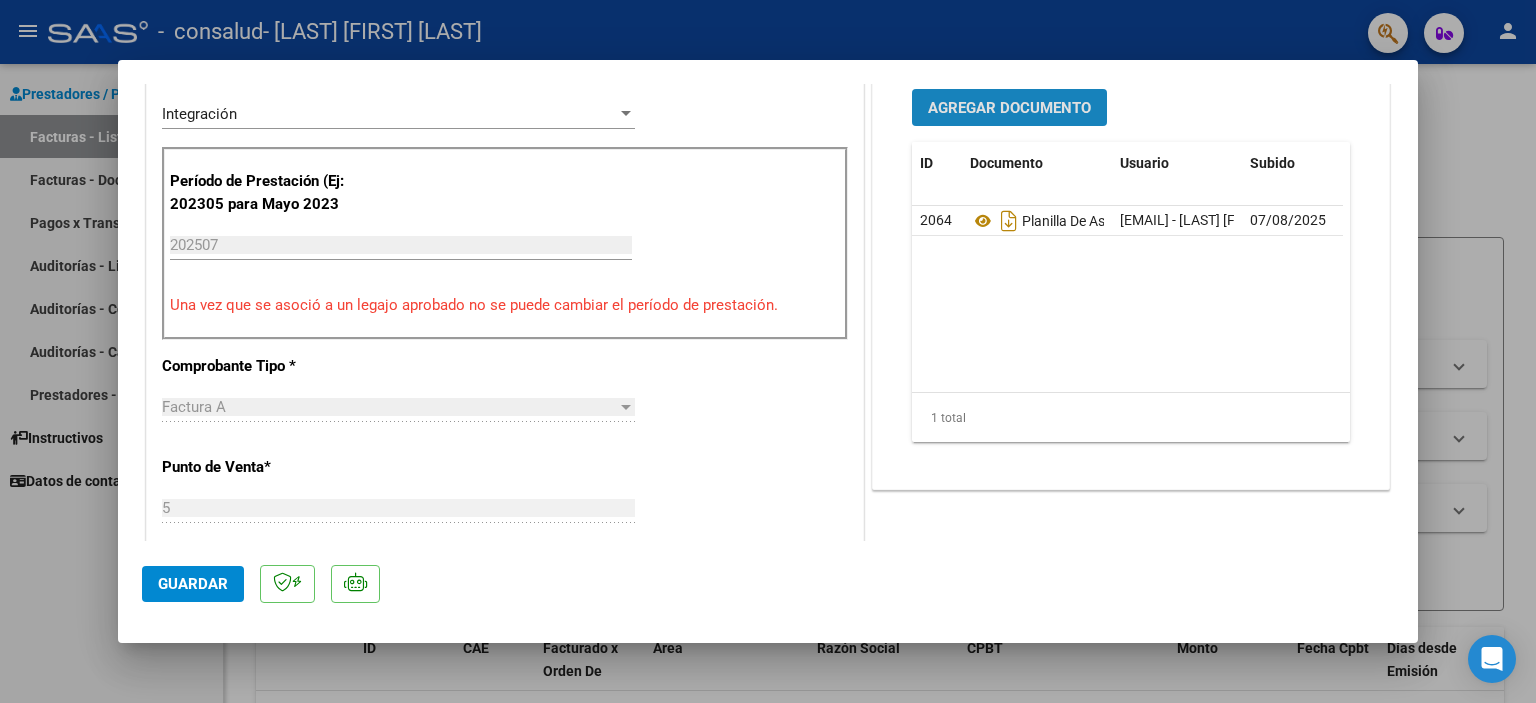 click on "Agregar Documento" at bounding box center (1009, 108) 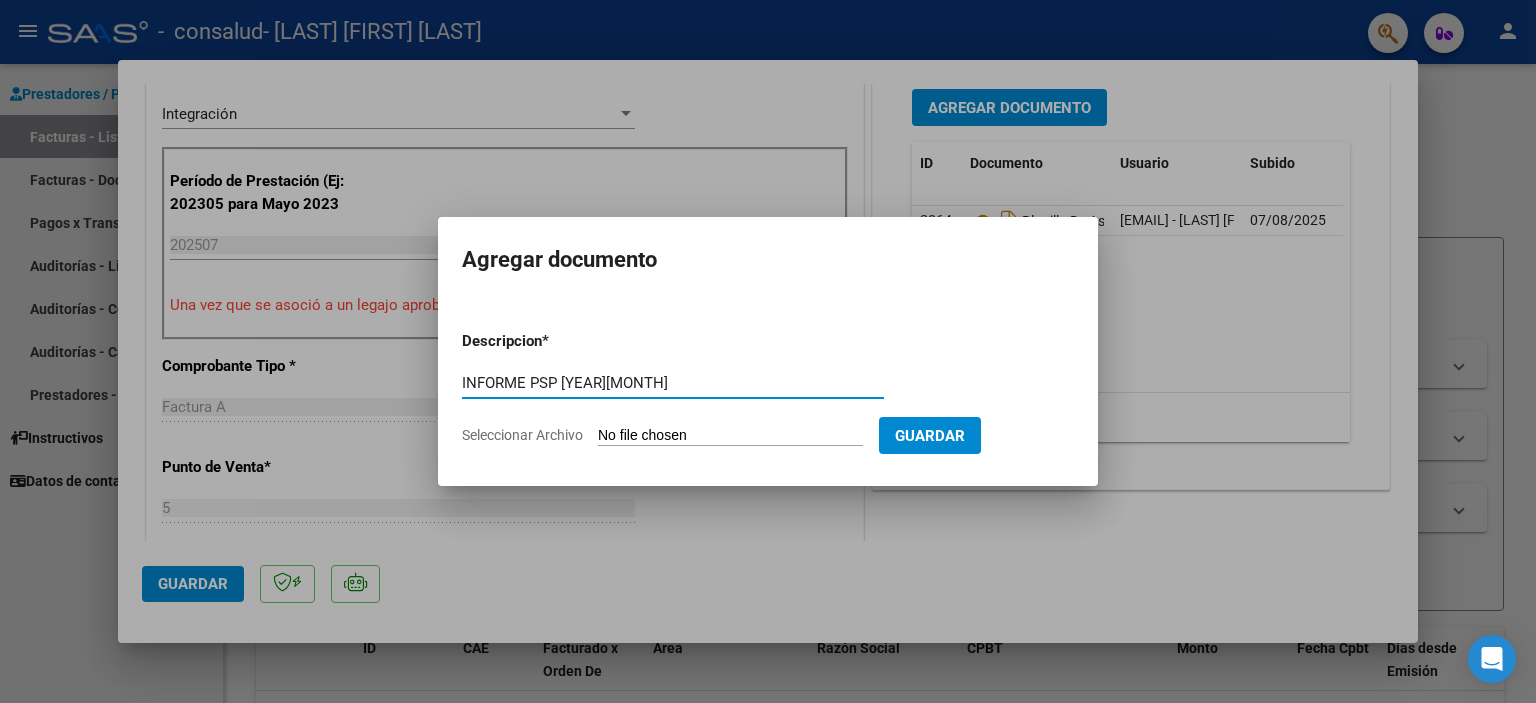type on "INFORME PSP [YEAR][MONTH]" 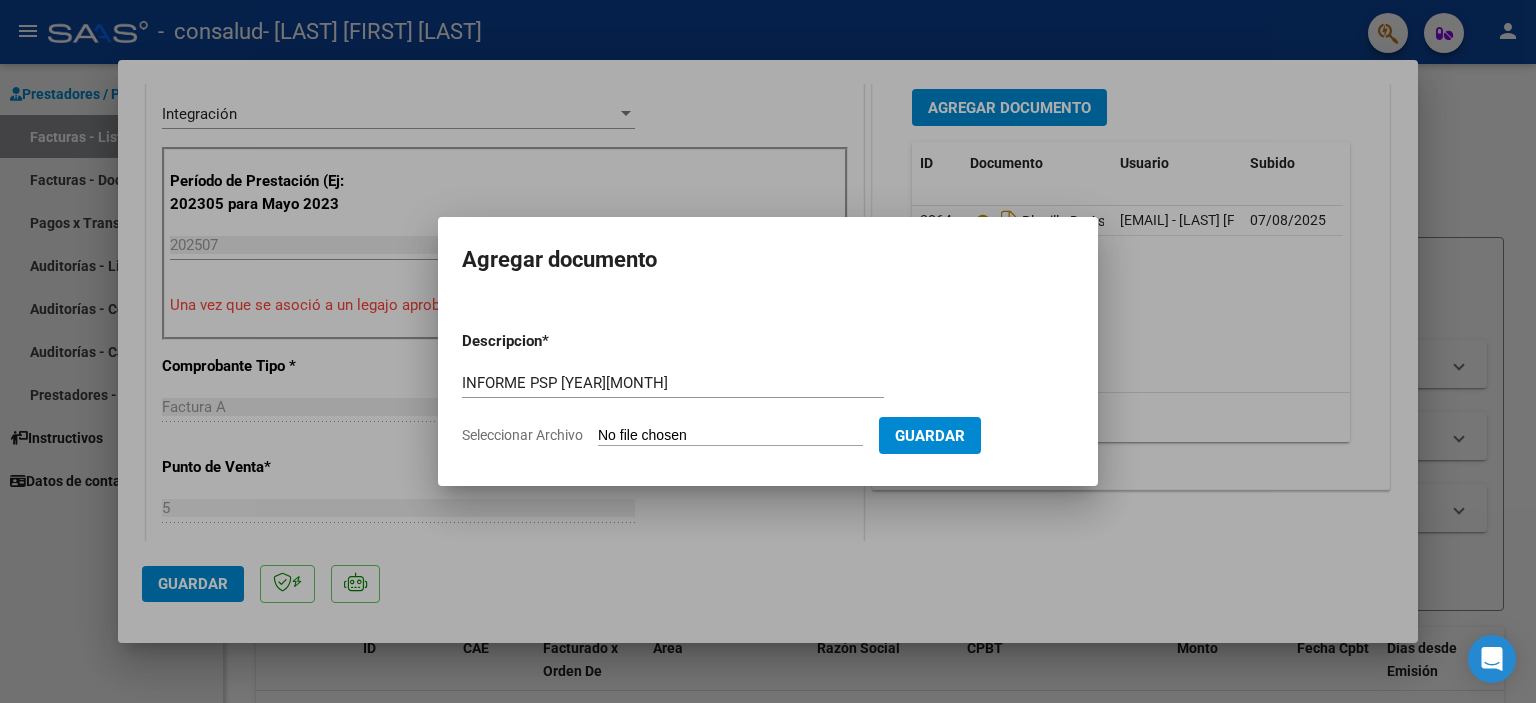 type on "C:\fakepath\[NAME] [LAST].pdf" 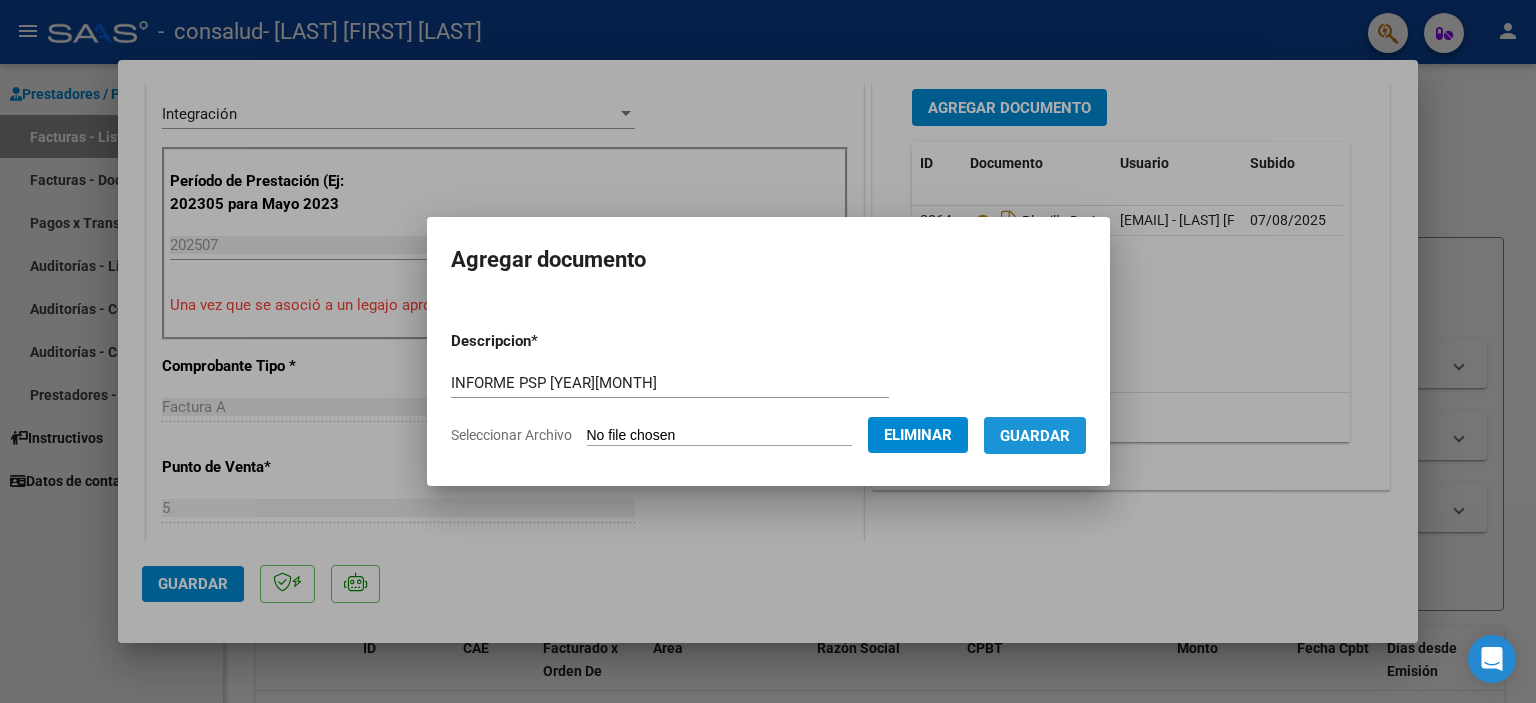 click on "Guardar" at bounding box center [1035, 436] 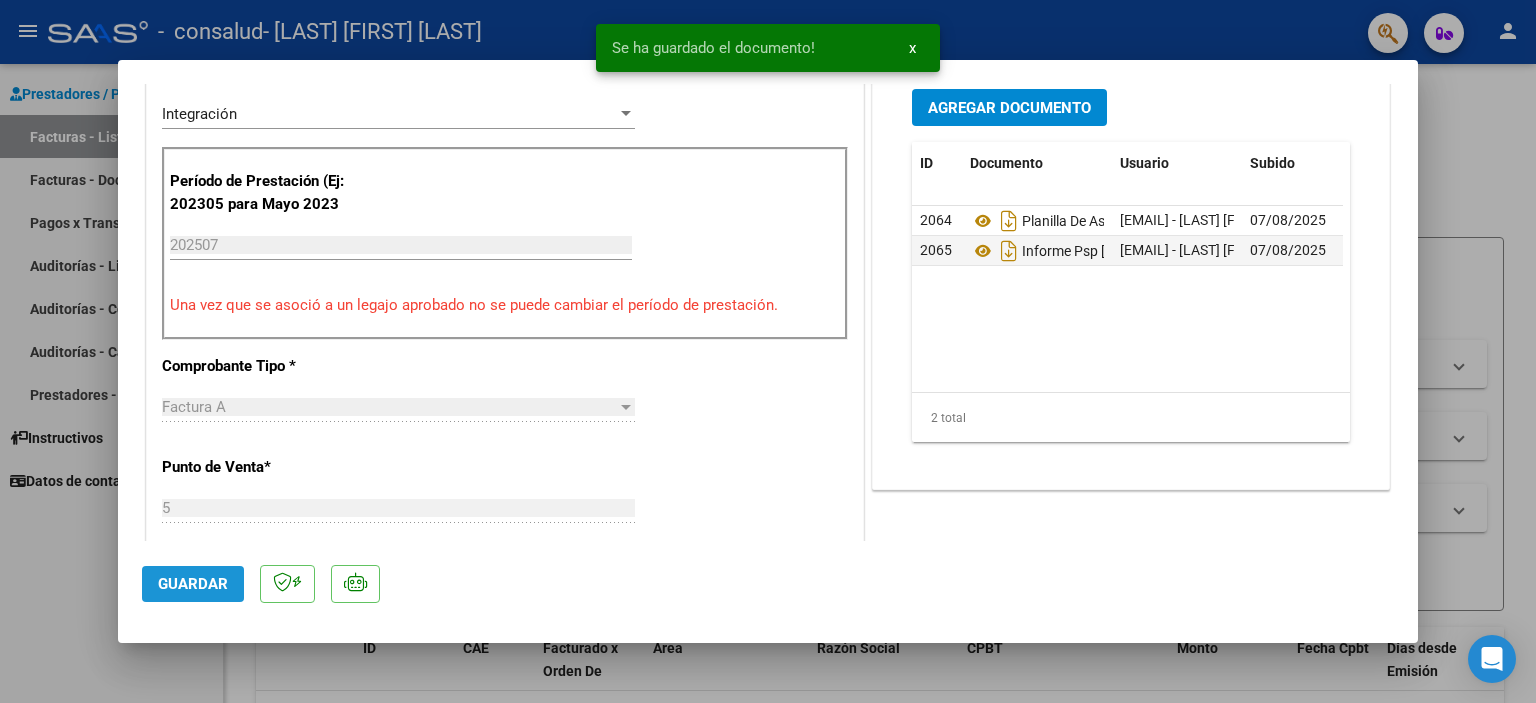 click on "Guardar" 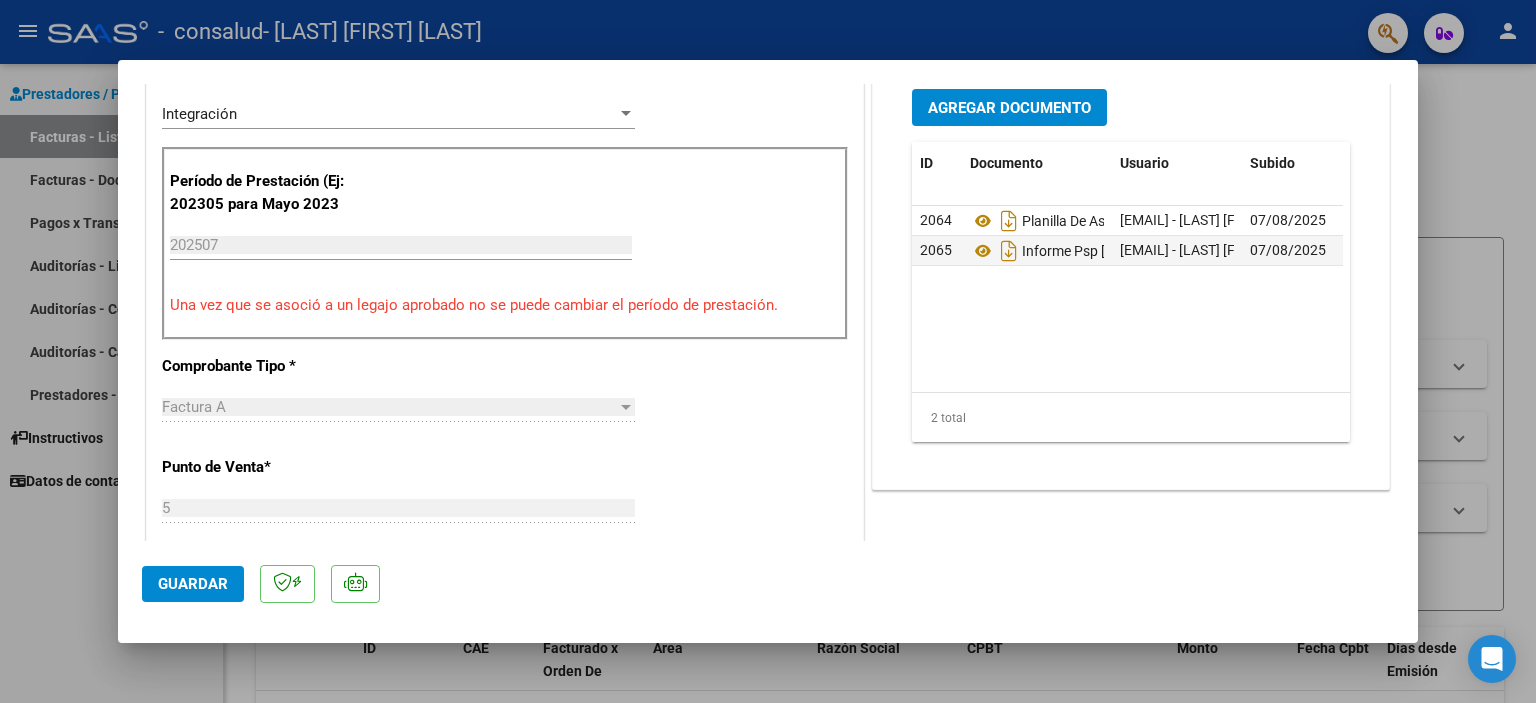 click at bounding box center (768, 351) 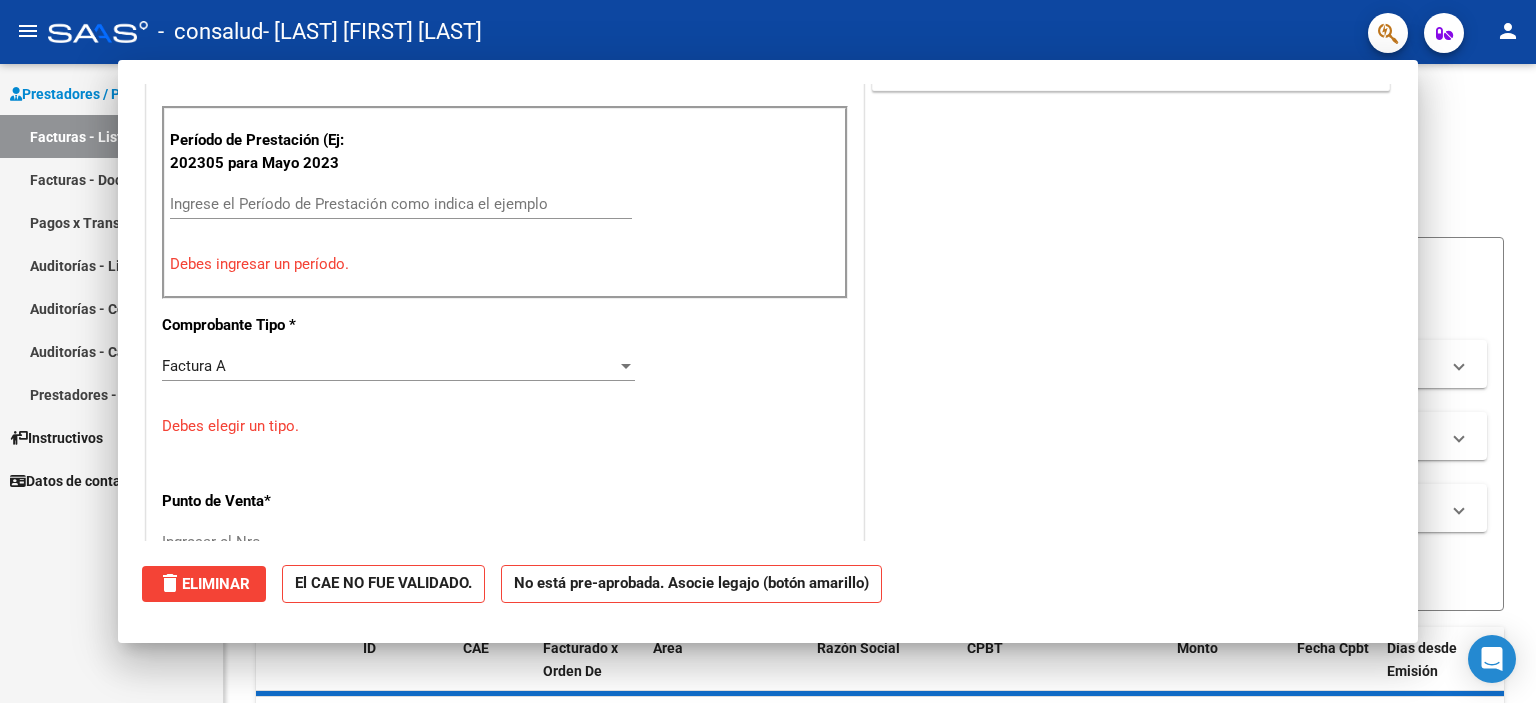 scroll, scrollTop: 447, scrollLeft: 0, axis: vertical 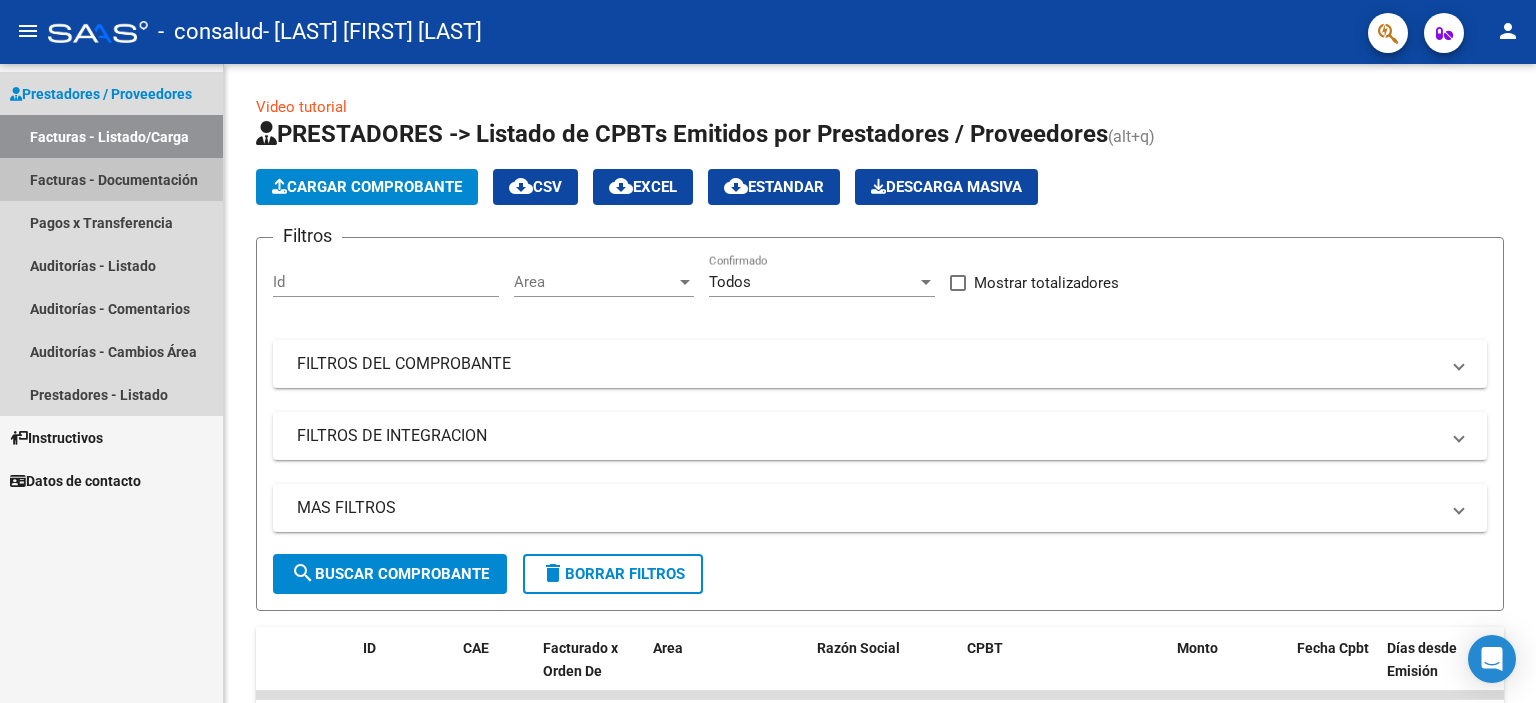 click on "Facturas - Documentación" at bounding box center (111, 179) 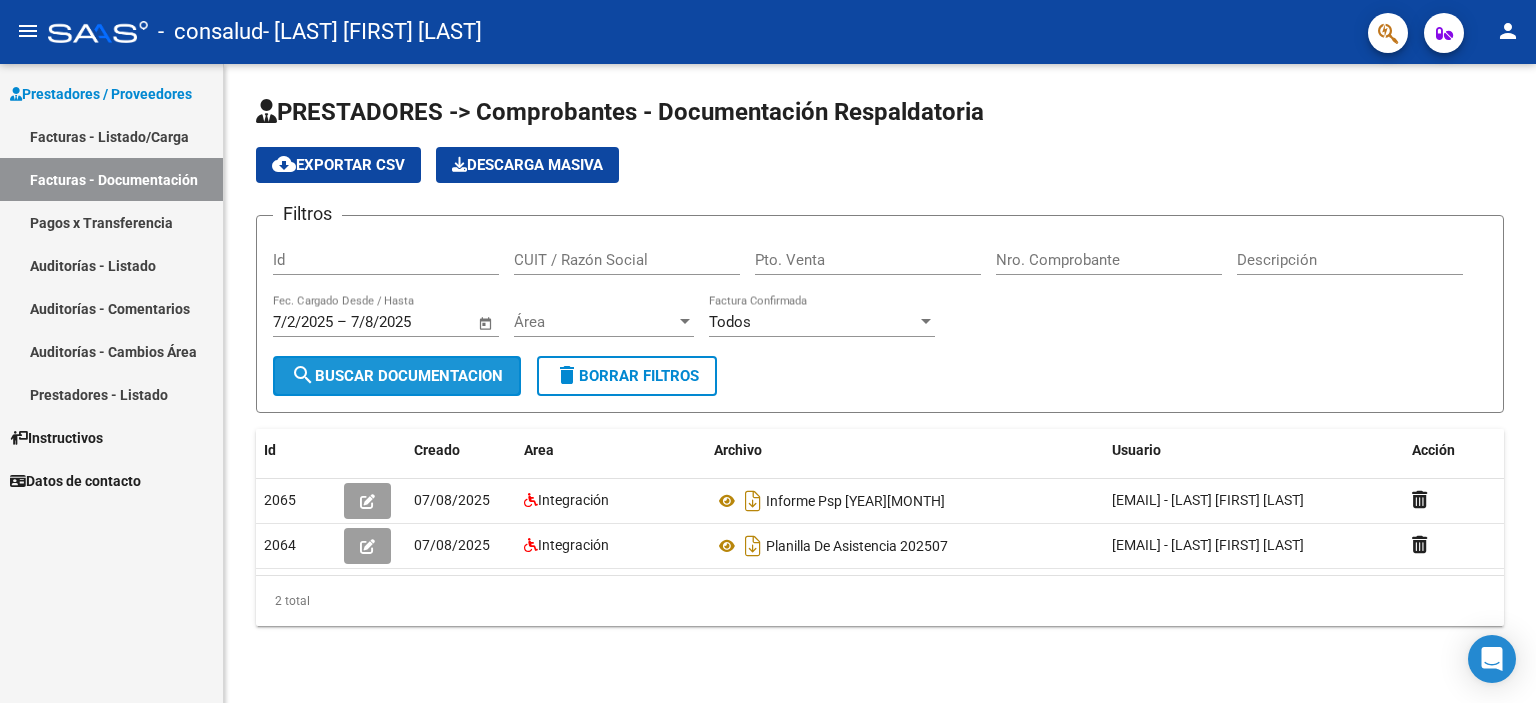 click on "search  Buscar Documentacion" 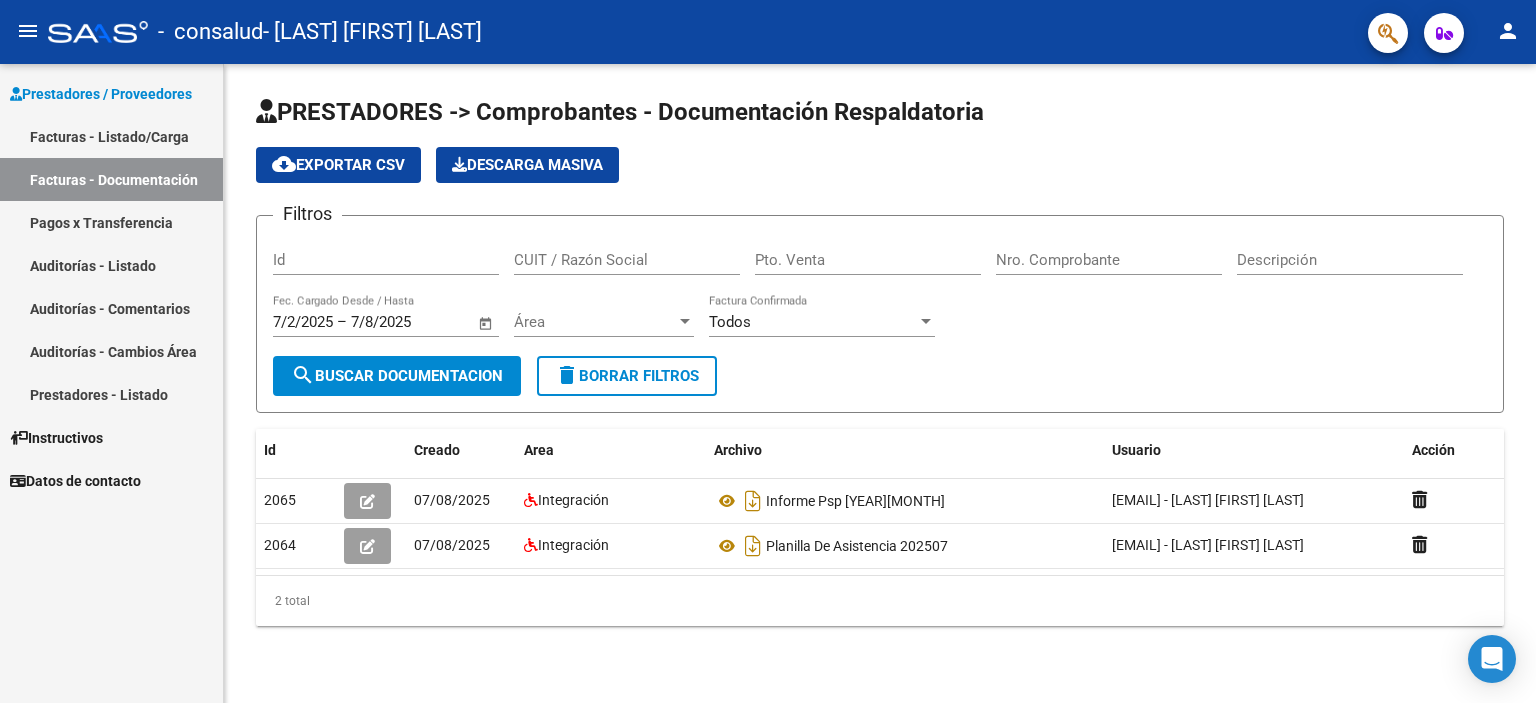 click on "CUIT / Razón Social" 